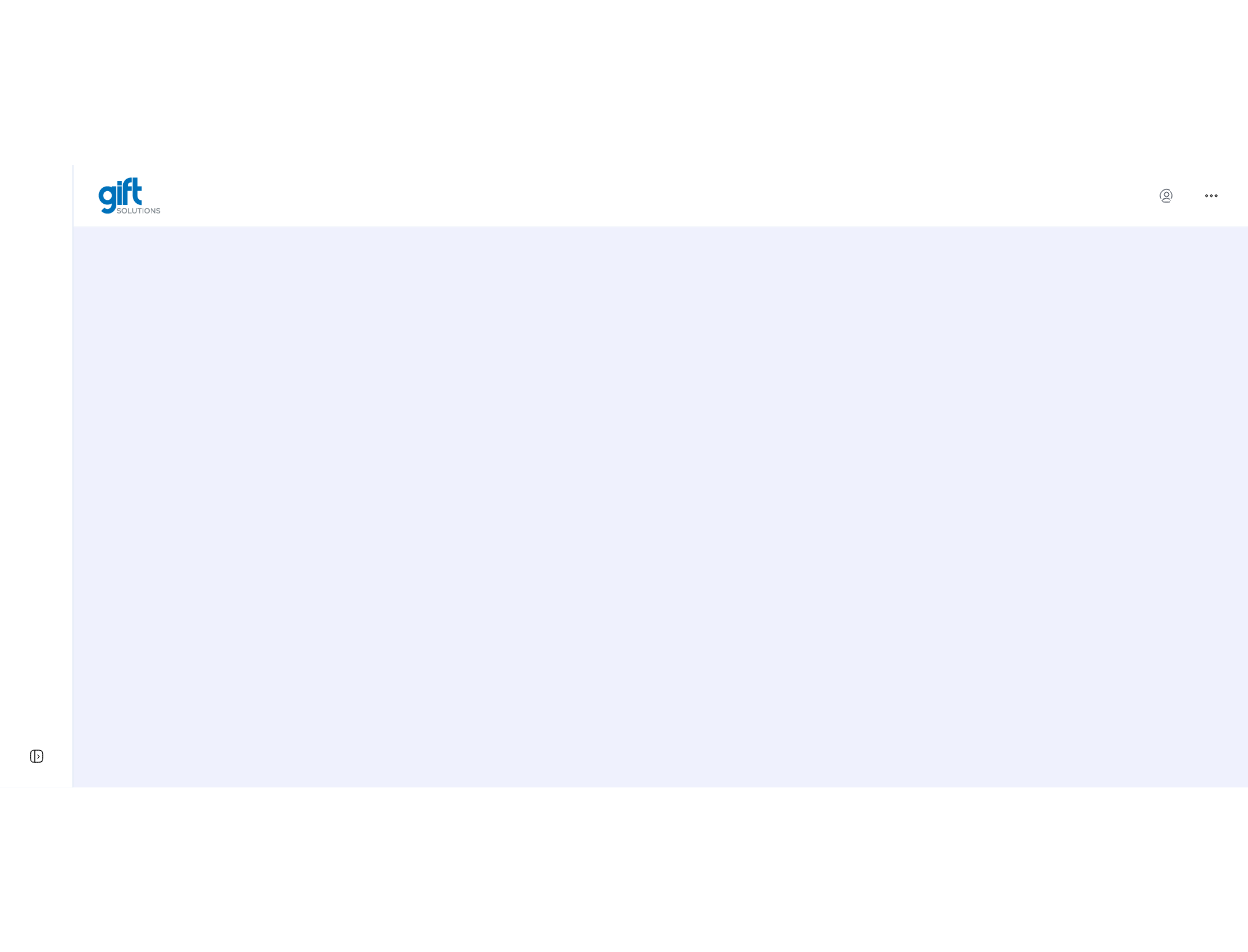 scroll, scrollTop: 0, scrollLeft: 0, axis: both 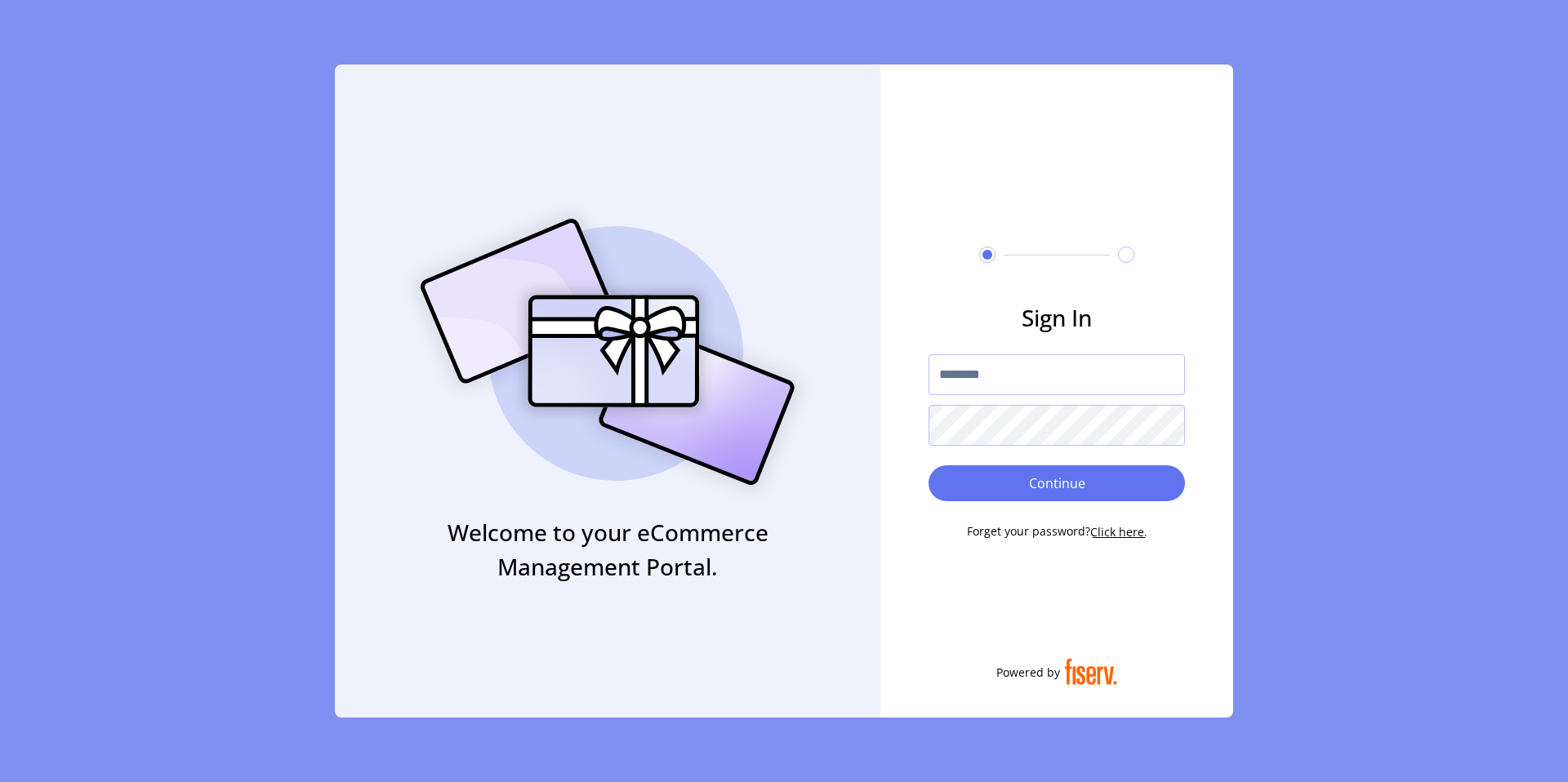 click at bounding box center [1057, 375] 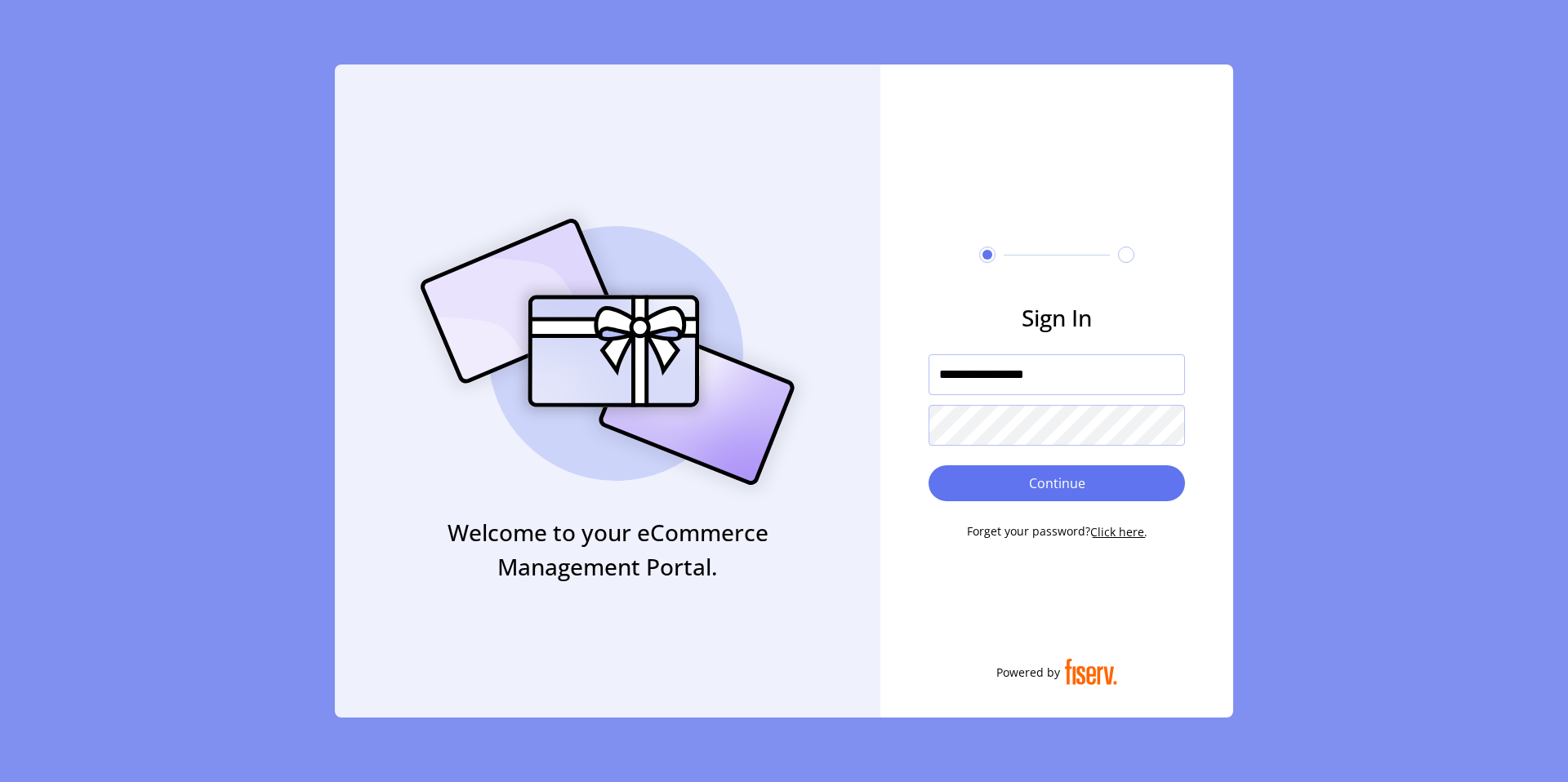 type on "**********" 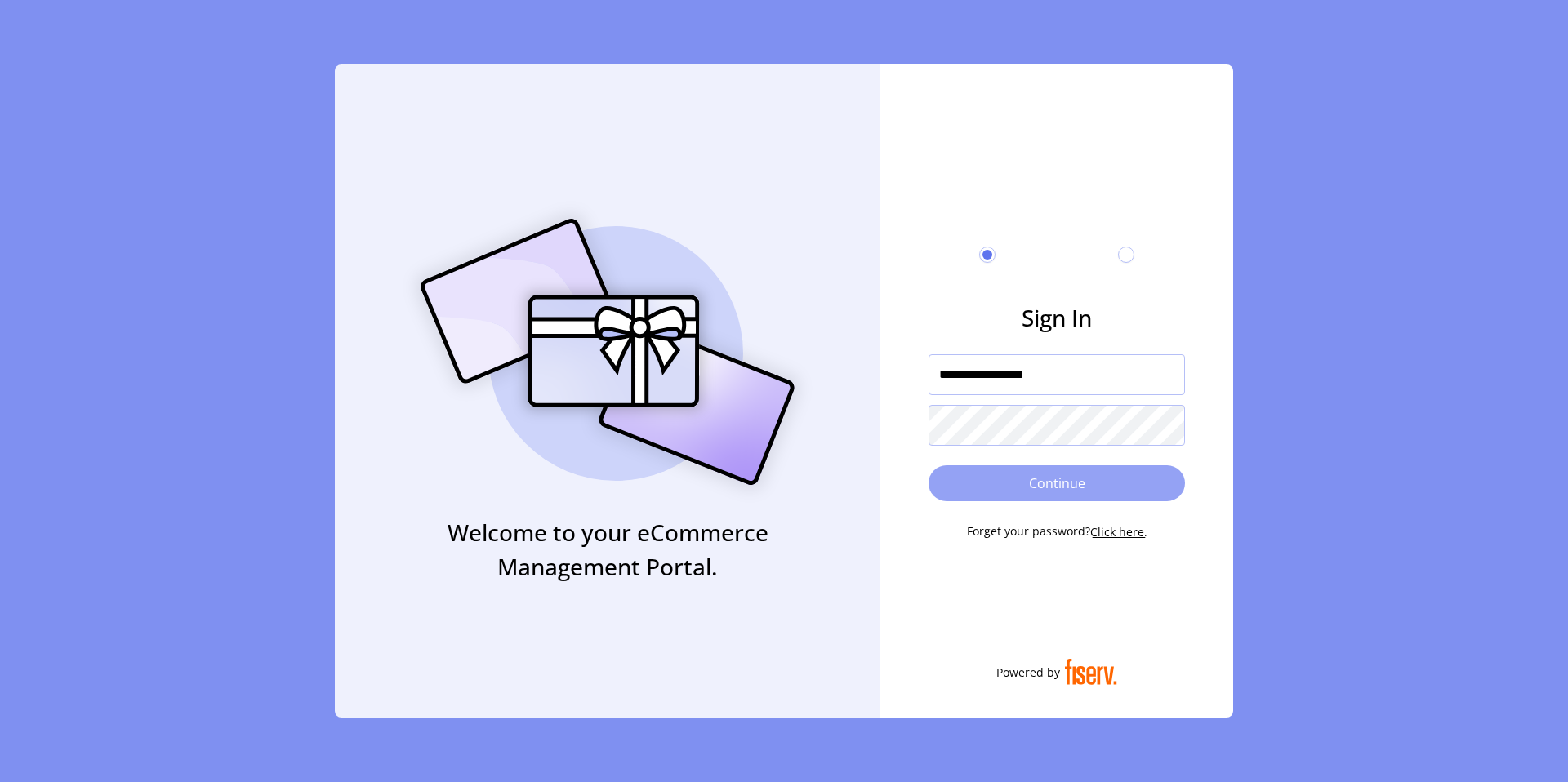click on "Continue" at bounding box center [1057, 483] 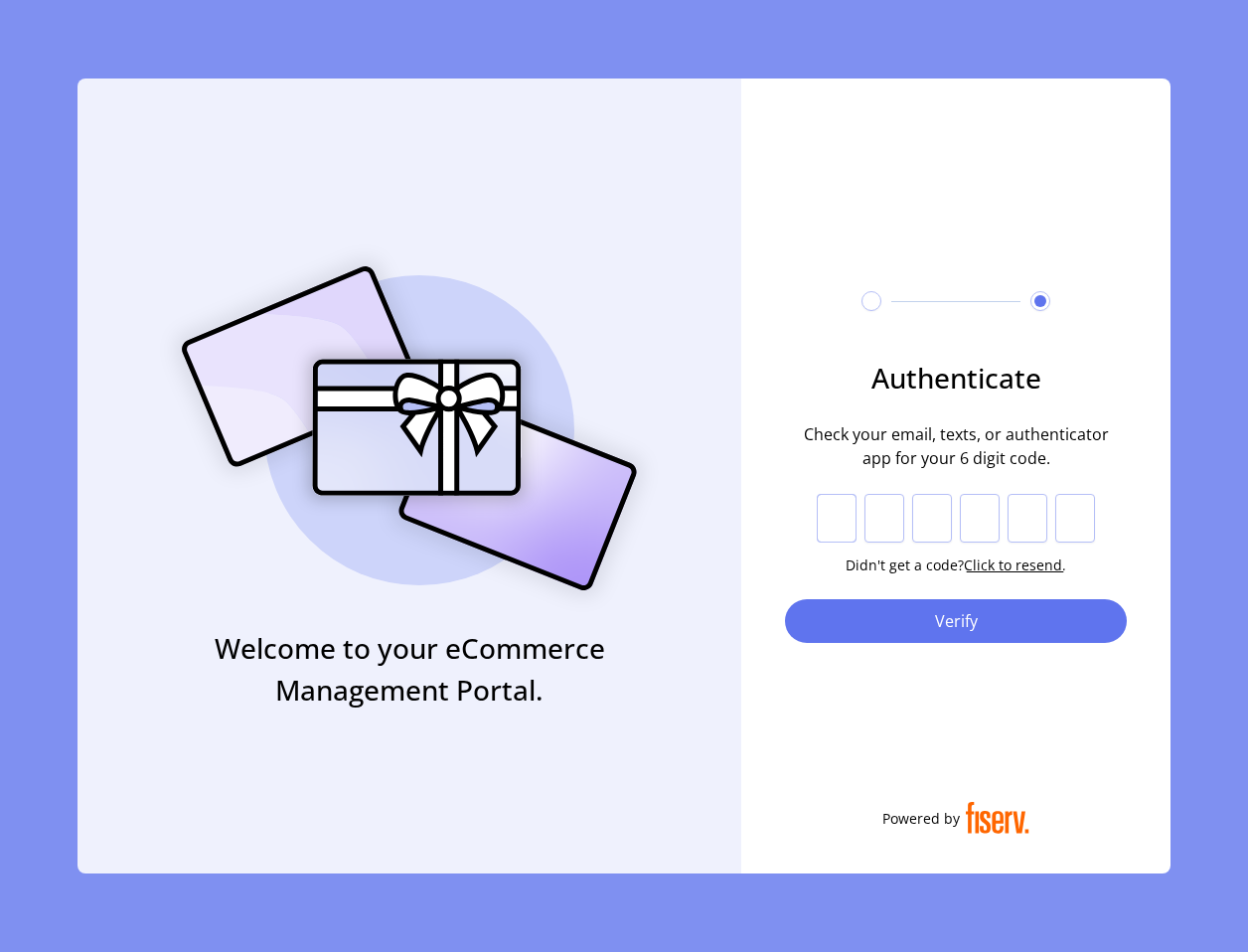 click at bounding box center (837, 519) 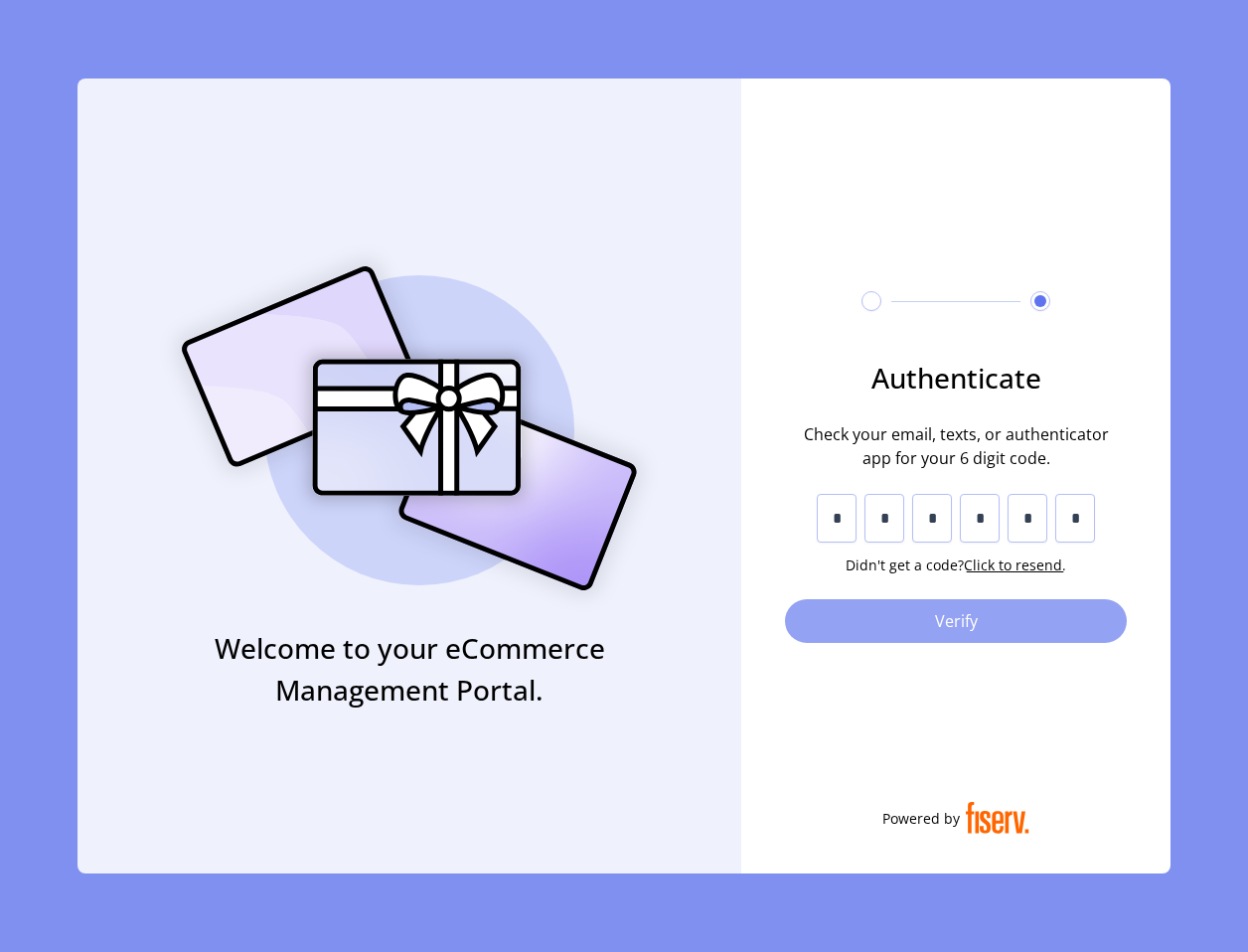 click on "Verify" at bounding box center (956, 621) 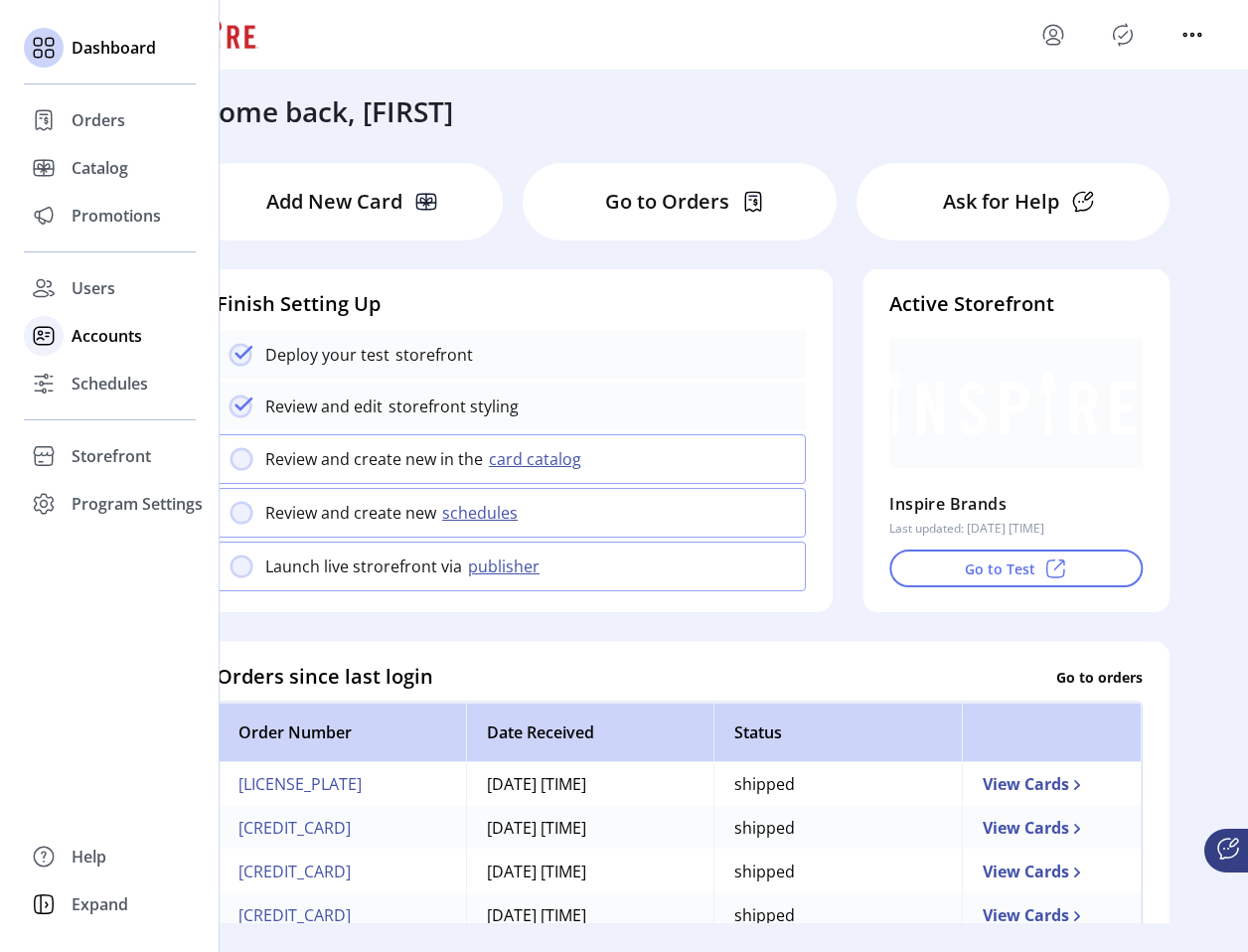 click on "Accounts" 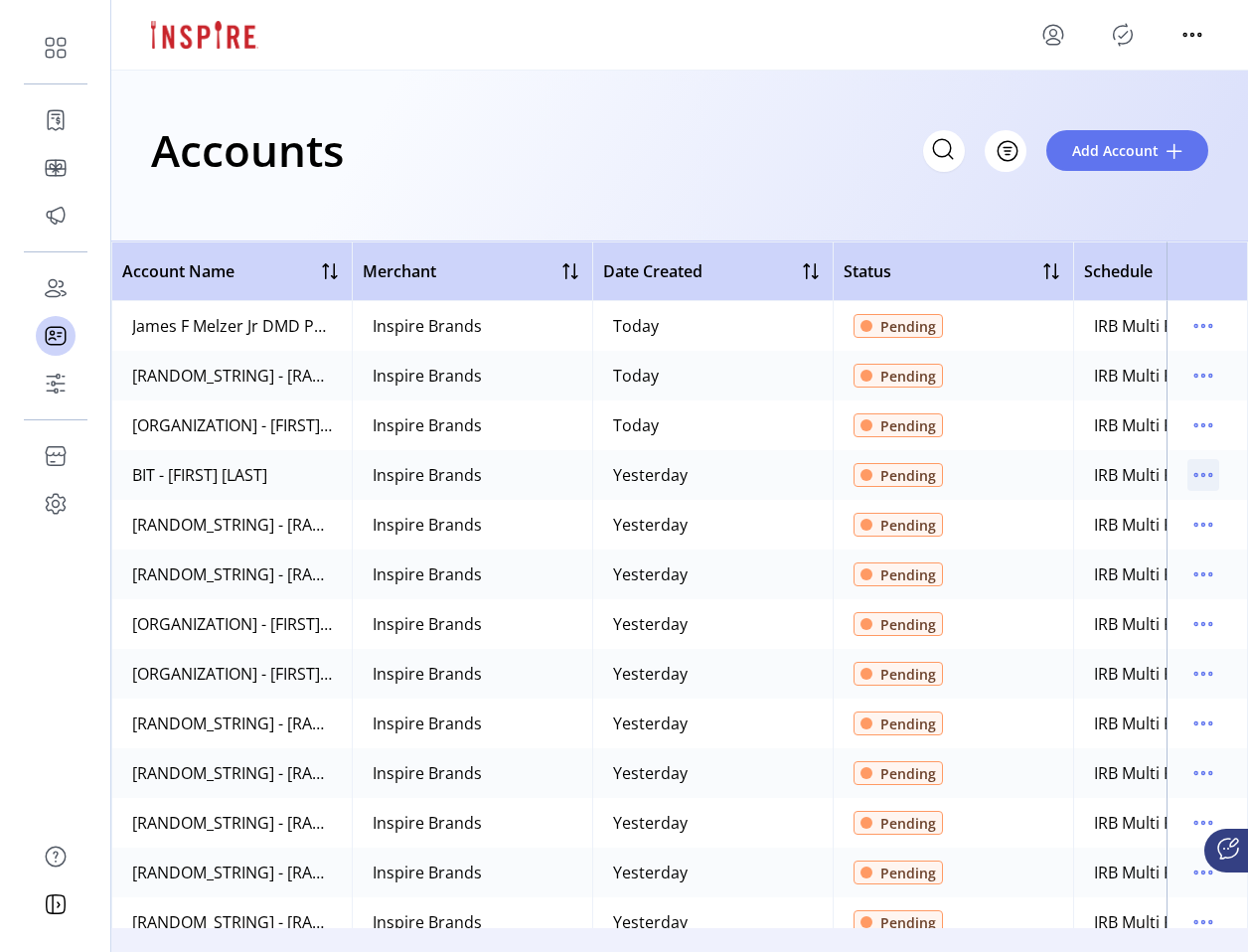 click 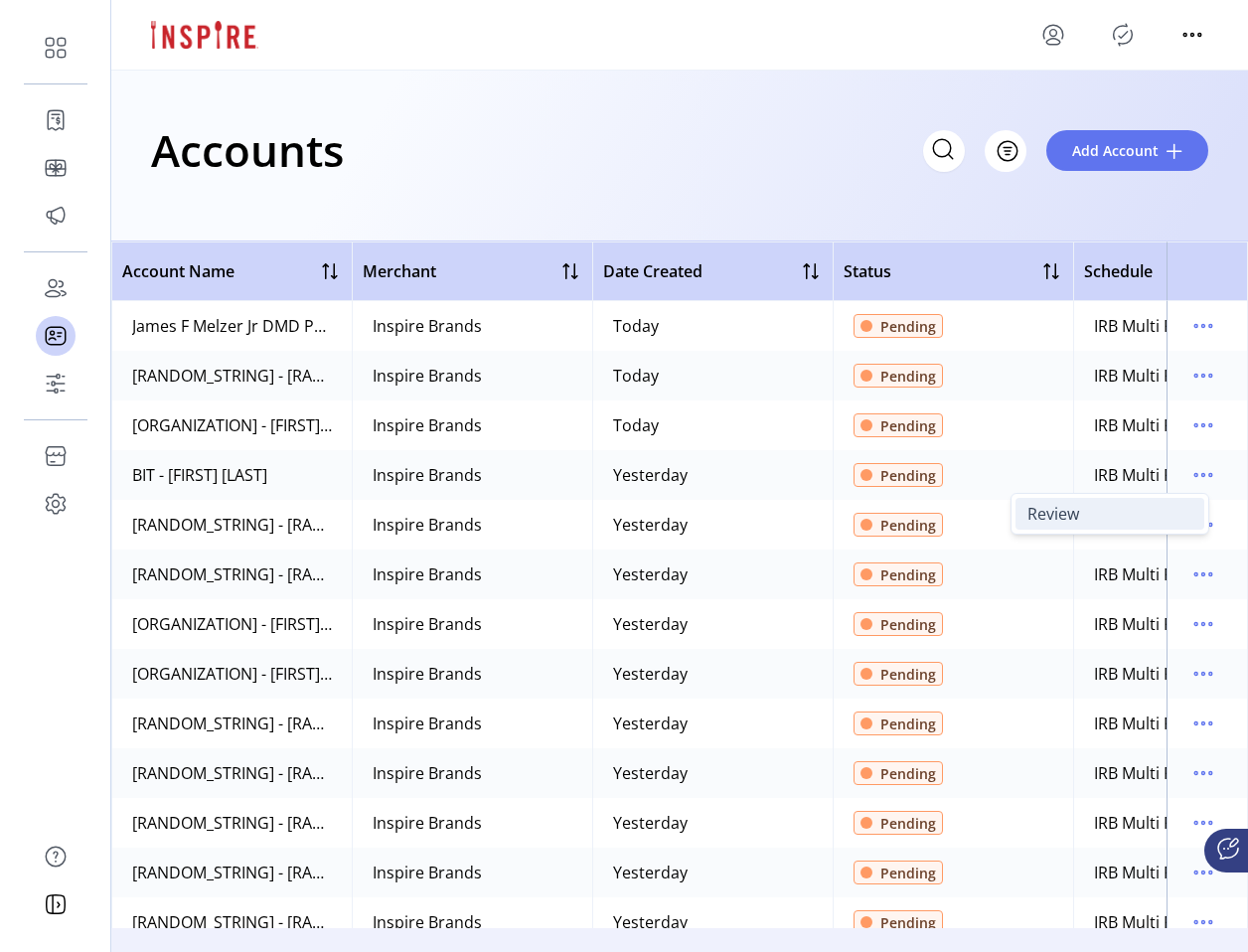 click on "Review" at bounding box center (1110, 514) 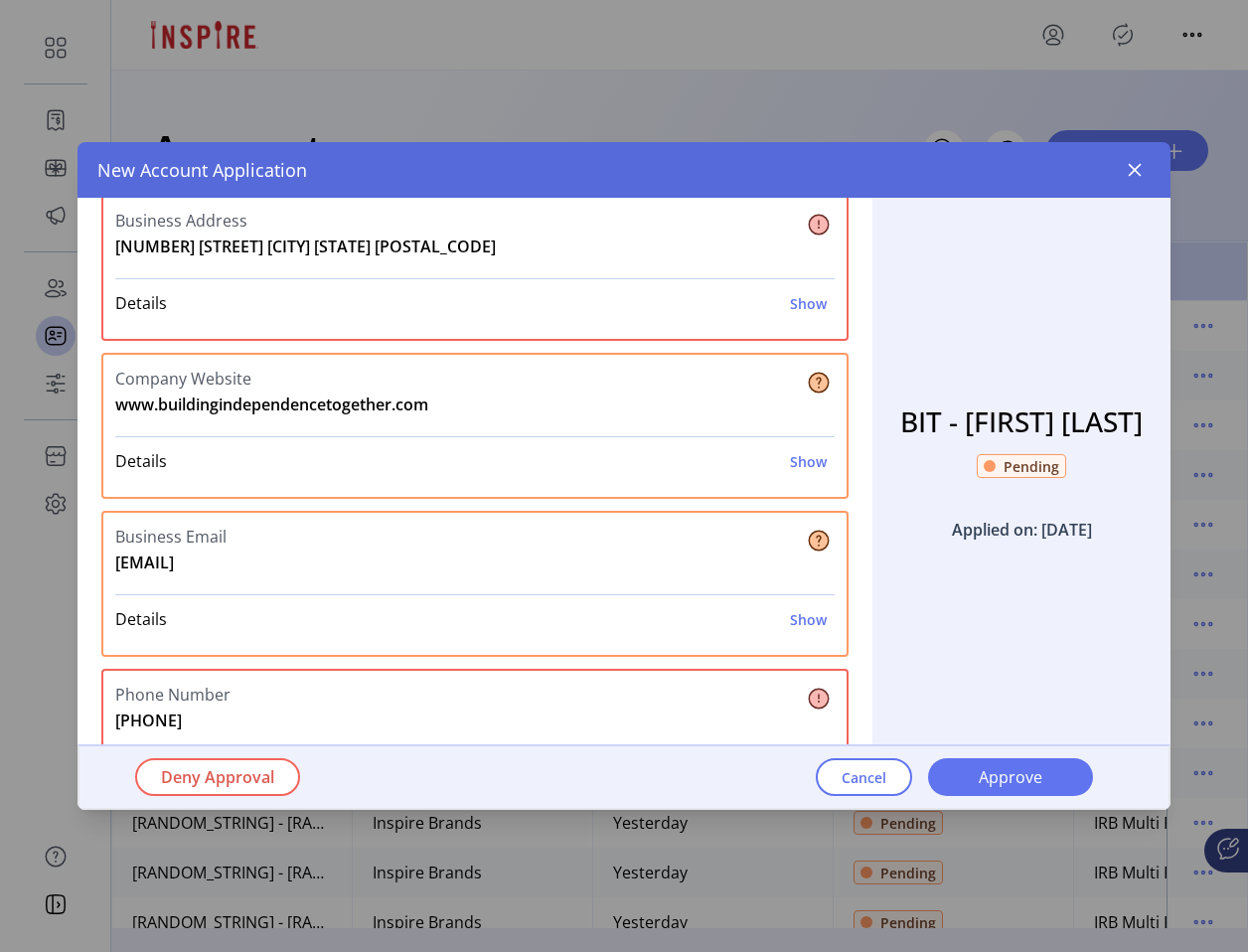 scroll, scrollTop: 278, scrollLeft: 0, axis: vertical 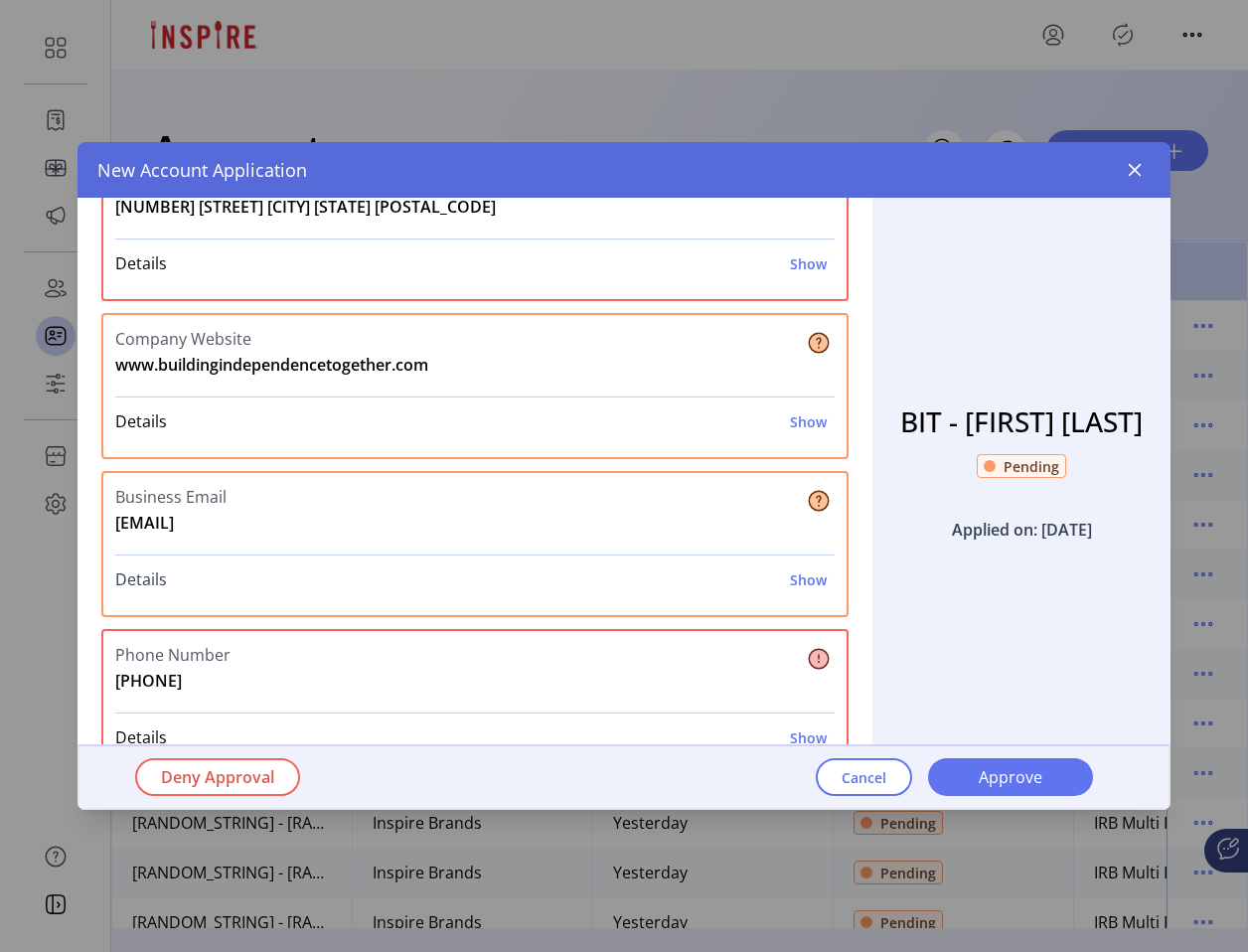 click on "Show" at bounding box center [808, 579] 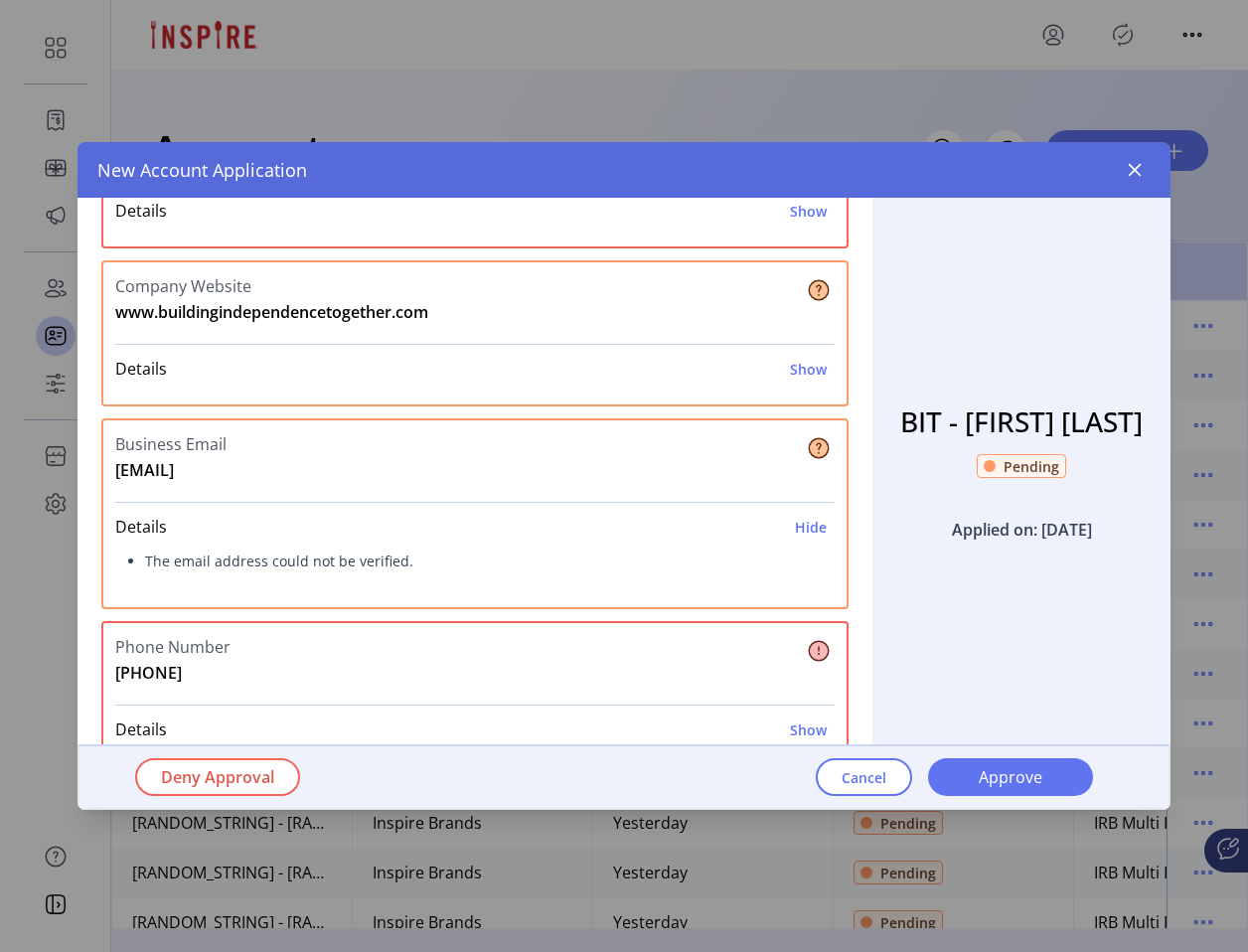 scroll, scrollTop: 333, scrollLeft: 0, axis: vertical 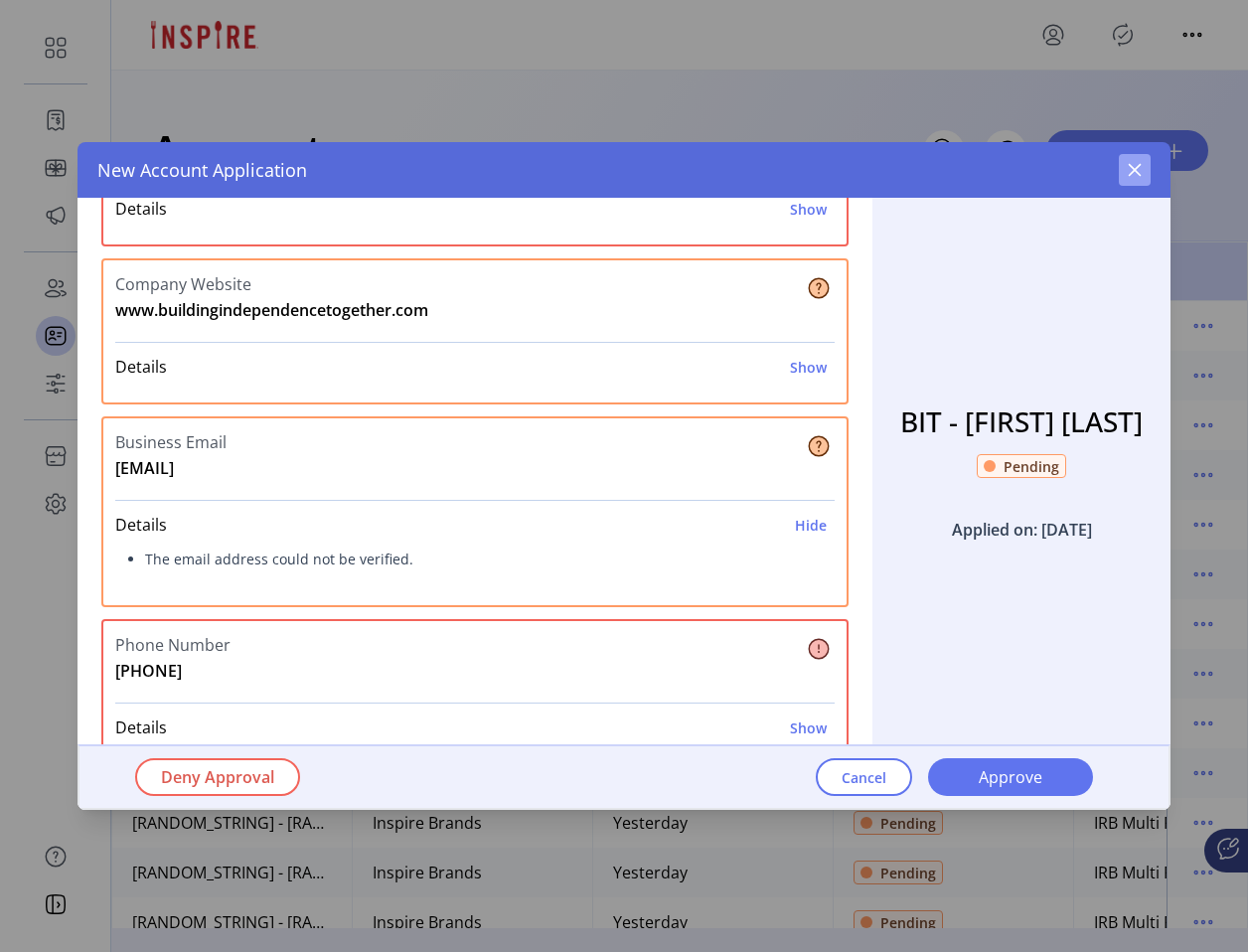 click 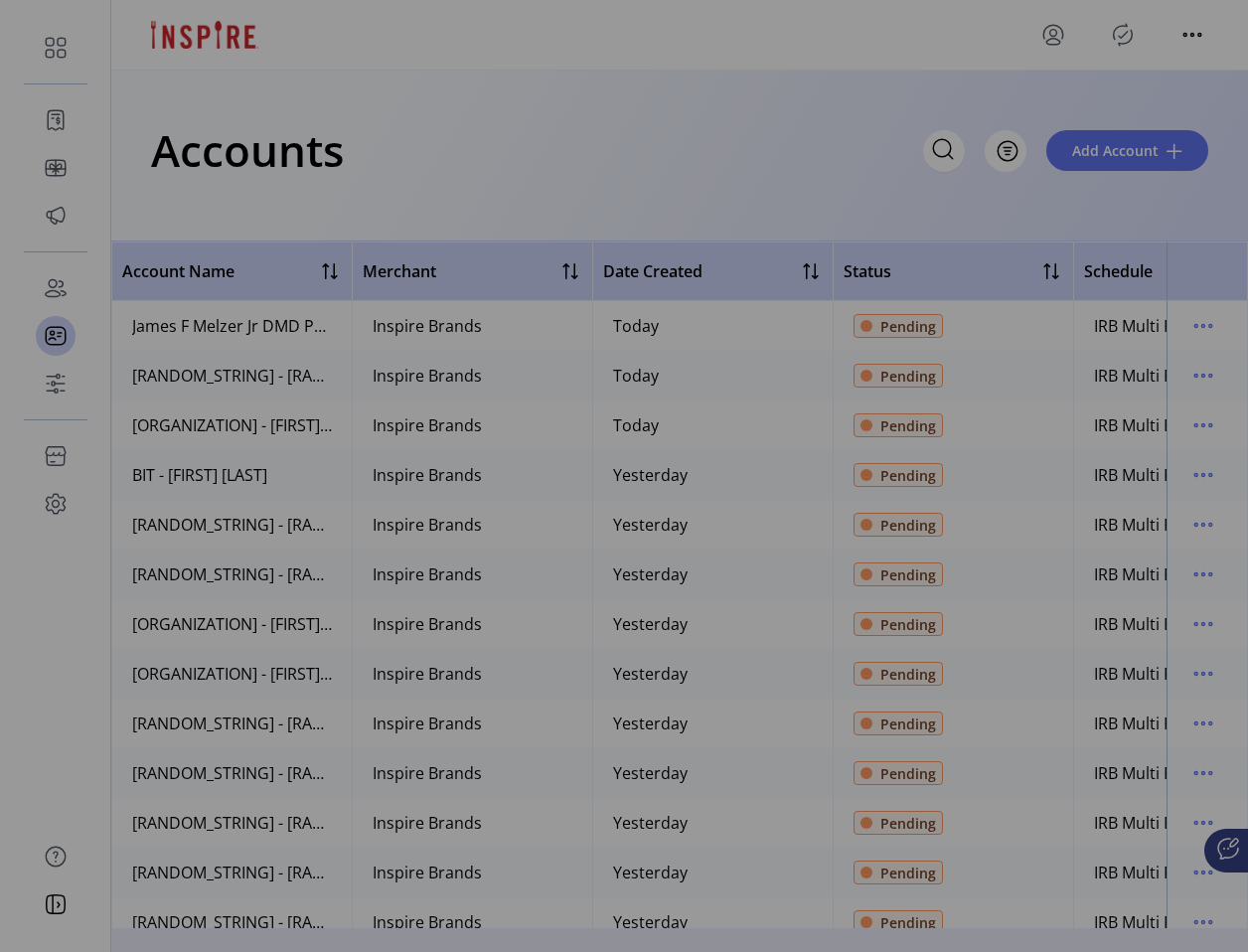 scroll, scrollTop: 380, scrollLeft: 0, axis: vertical 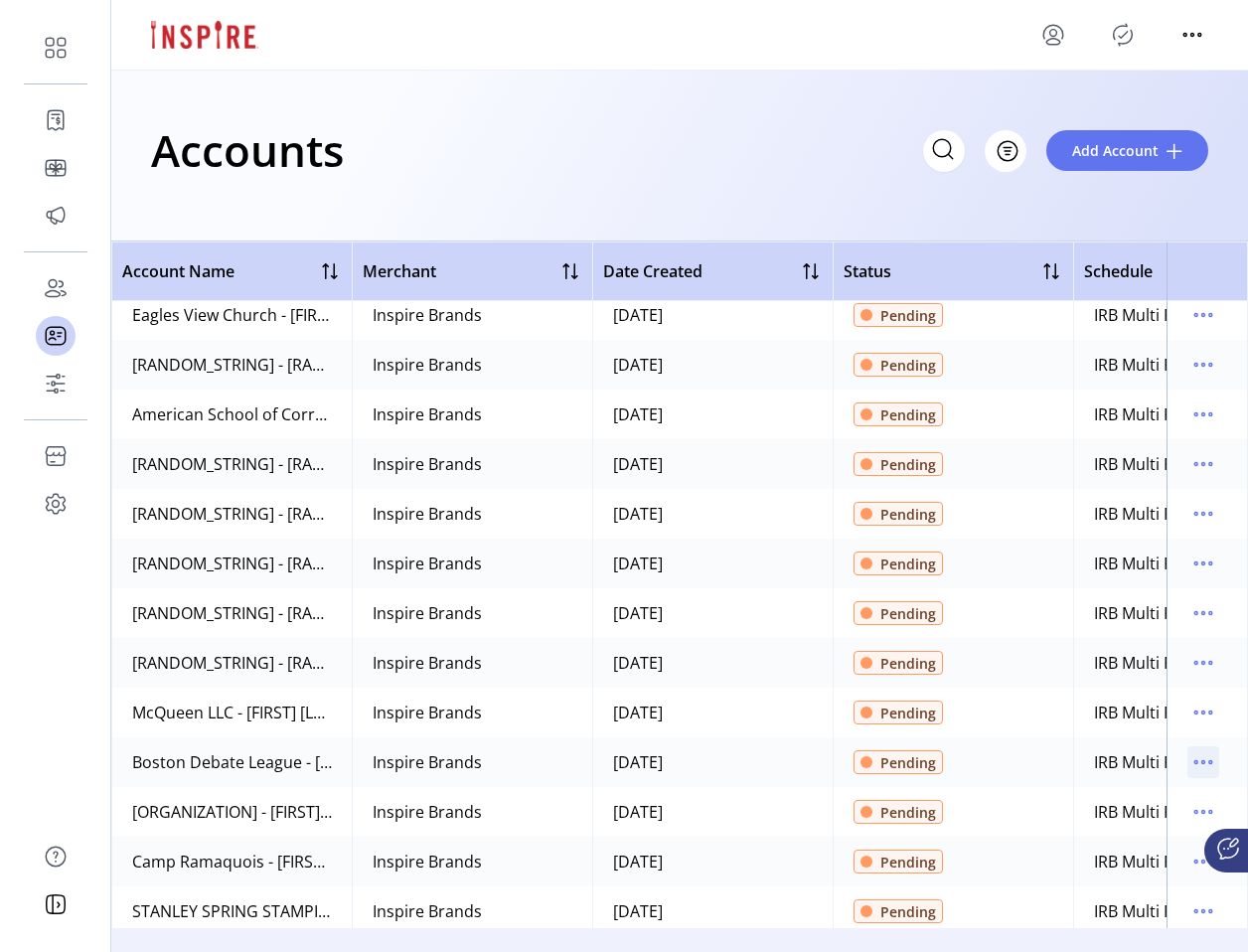 click 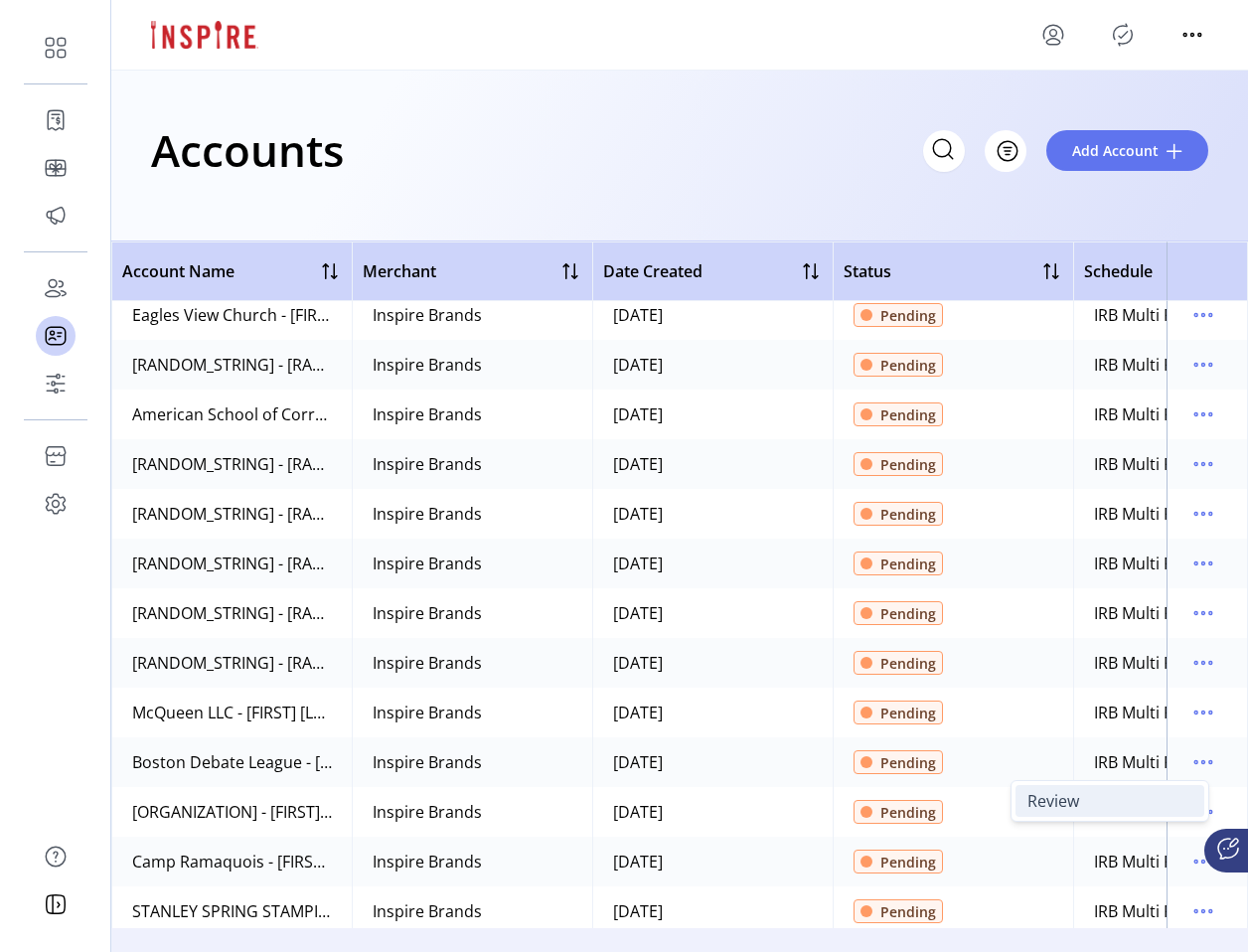 click on "Review" at bounding box center [1110, 801] 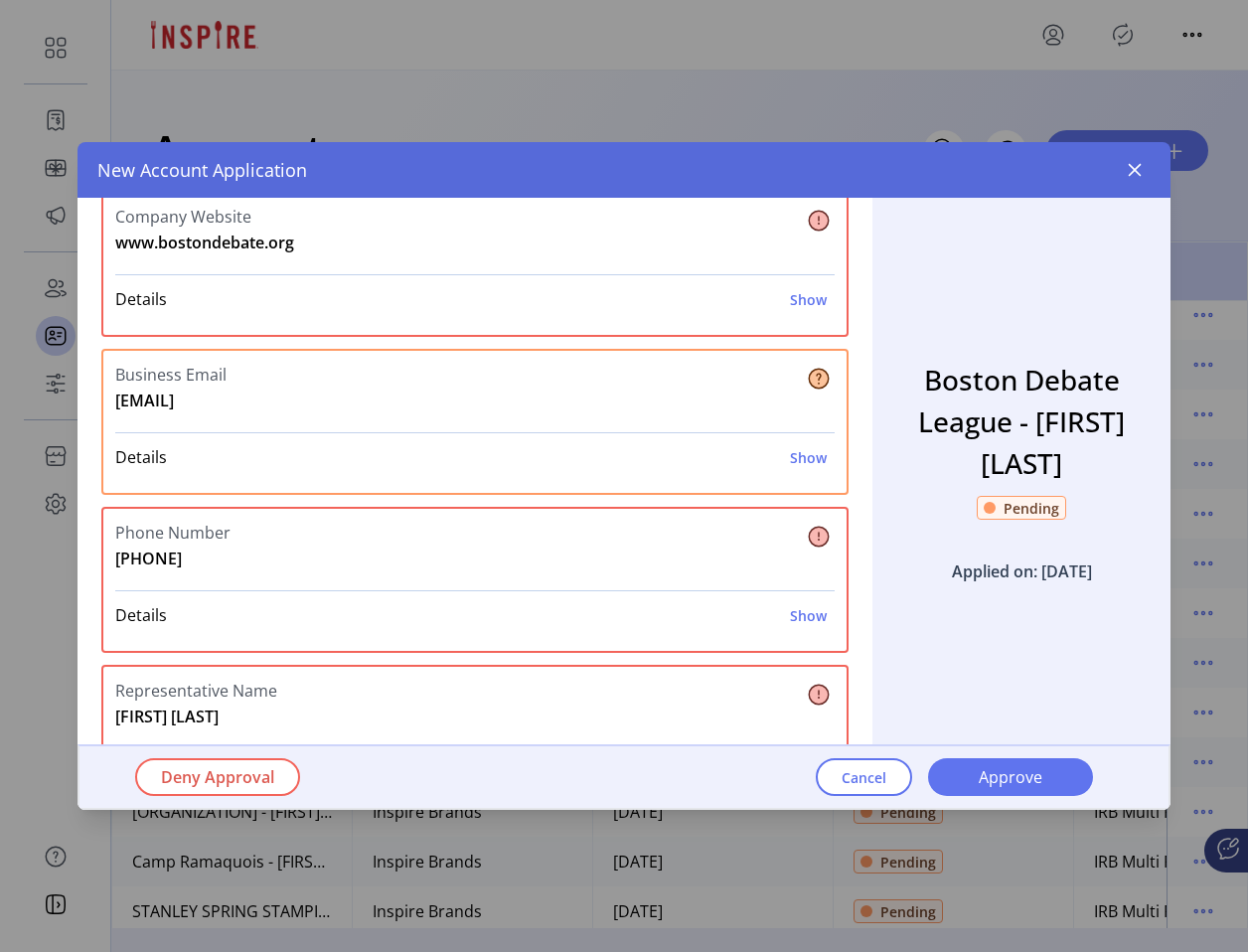 scroll, scrollTop: 396, scrollLeft: 0, axis: vertical 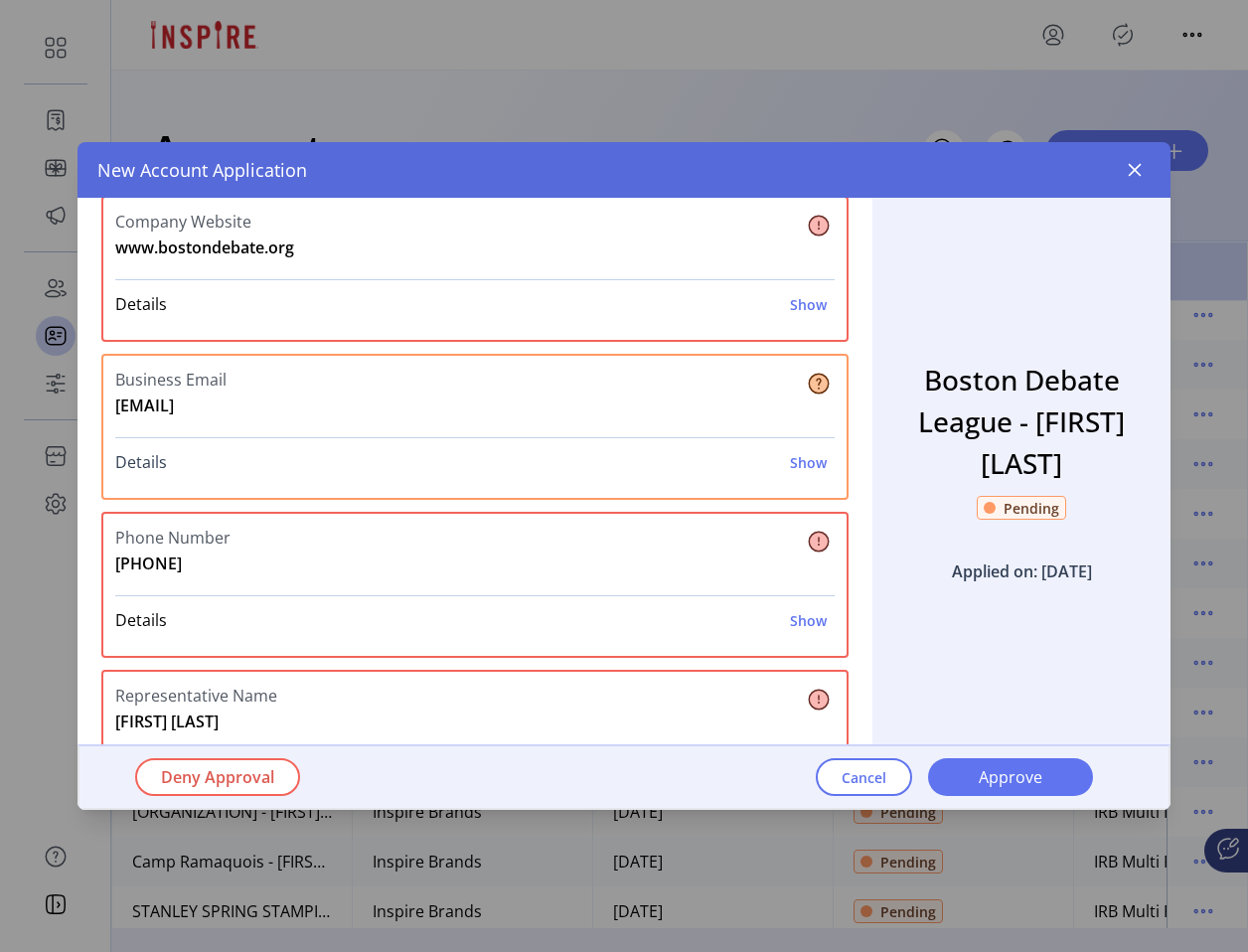 click on "Show" at bounding box center (808, 462) 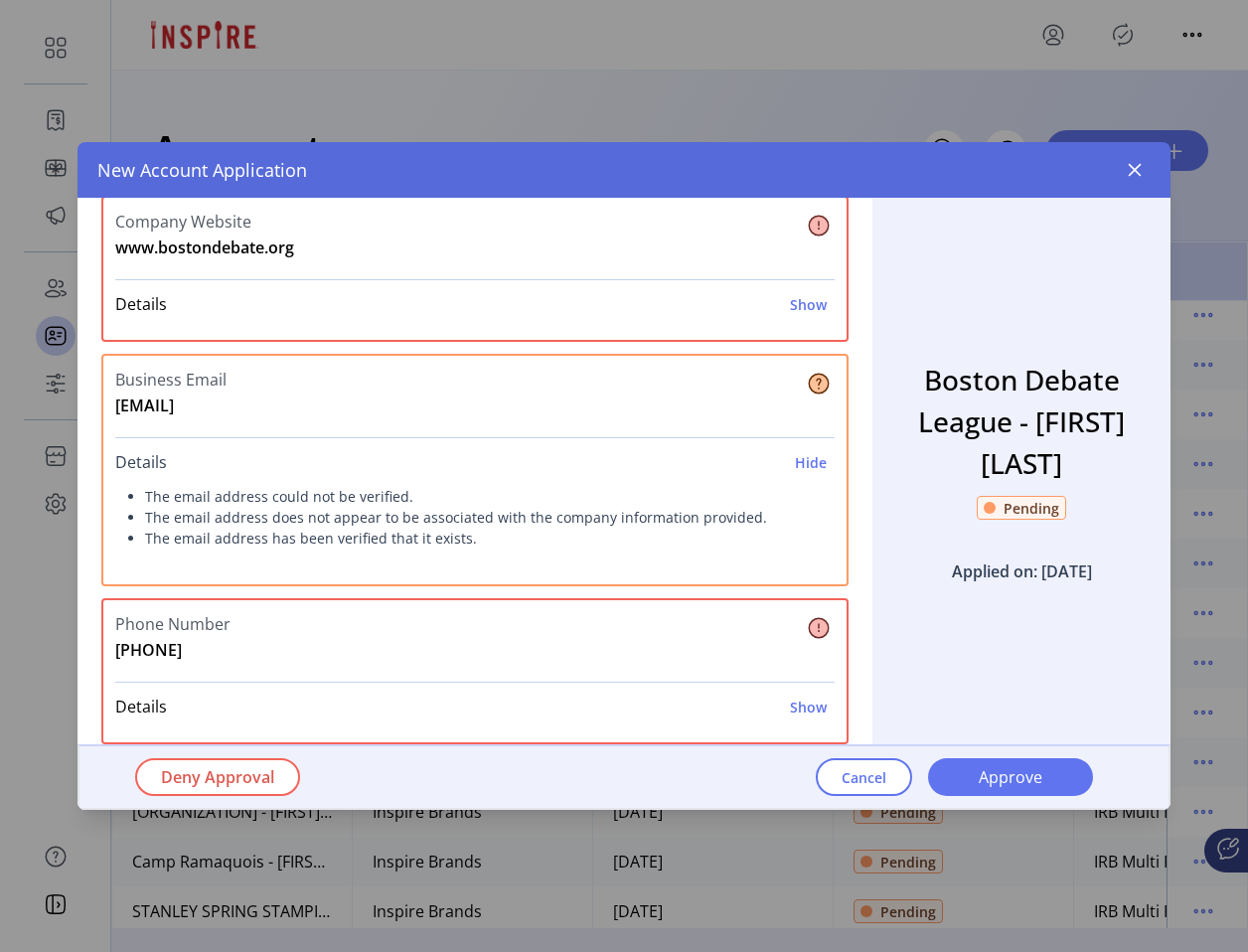 scroll, scrollTop: 420, scrollLeft: 0, axis: vertical 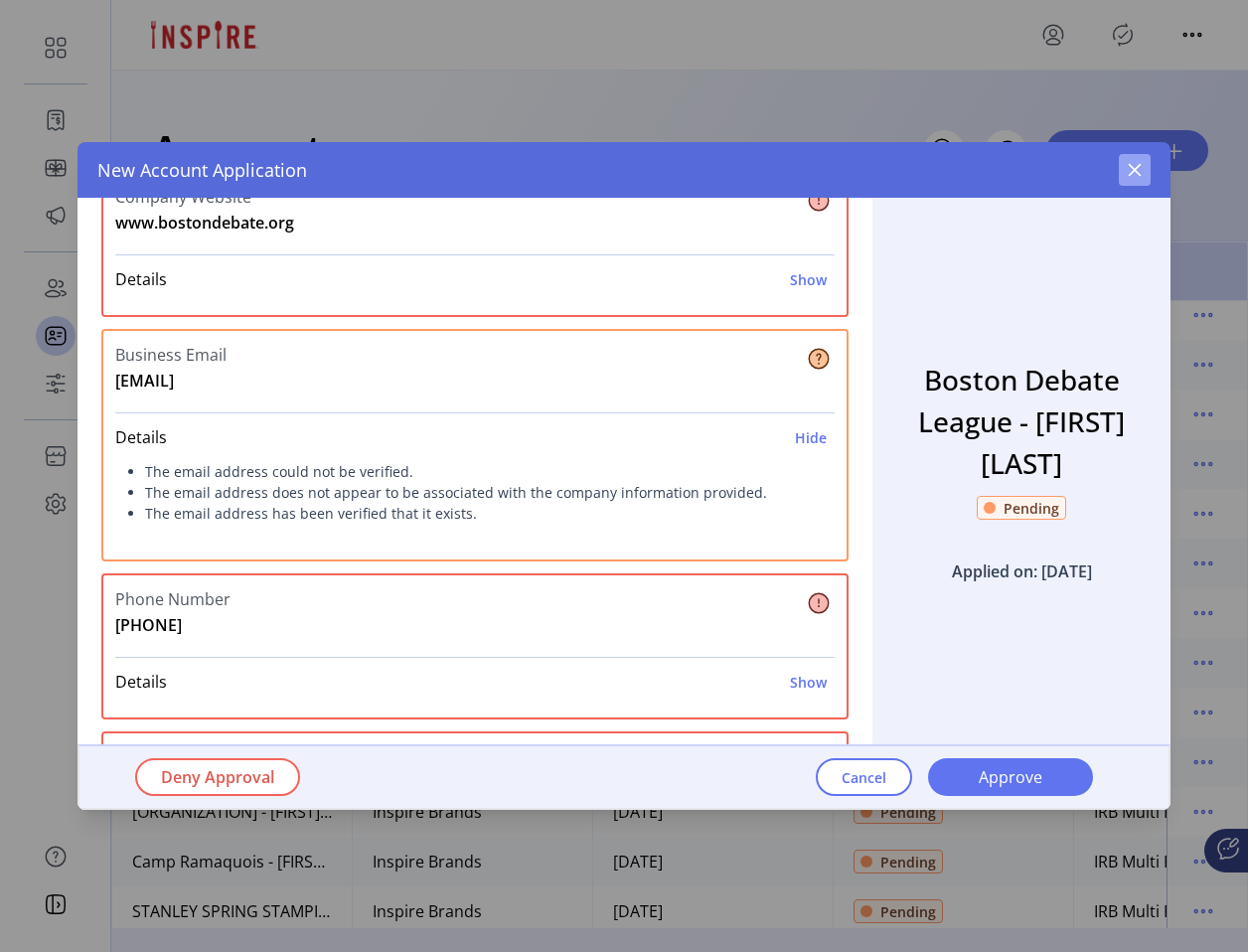 click 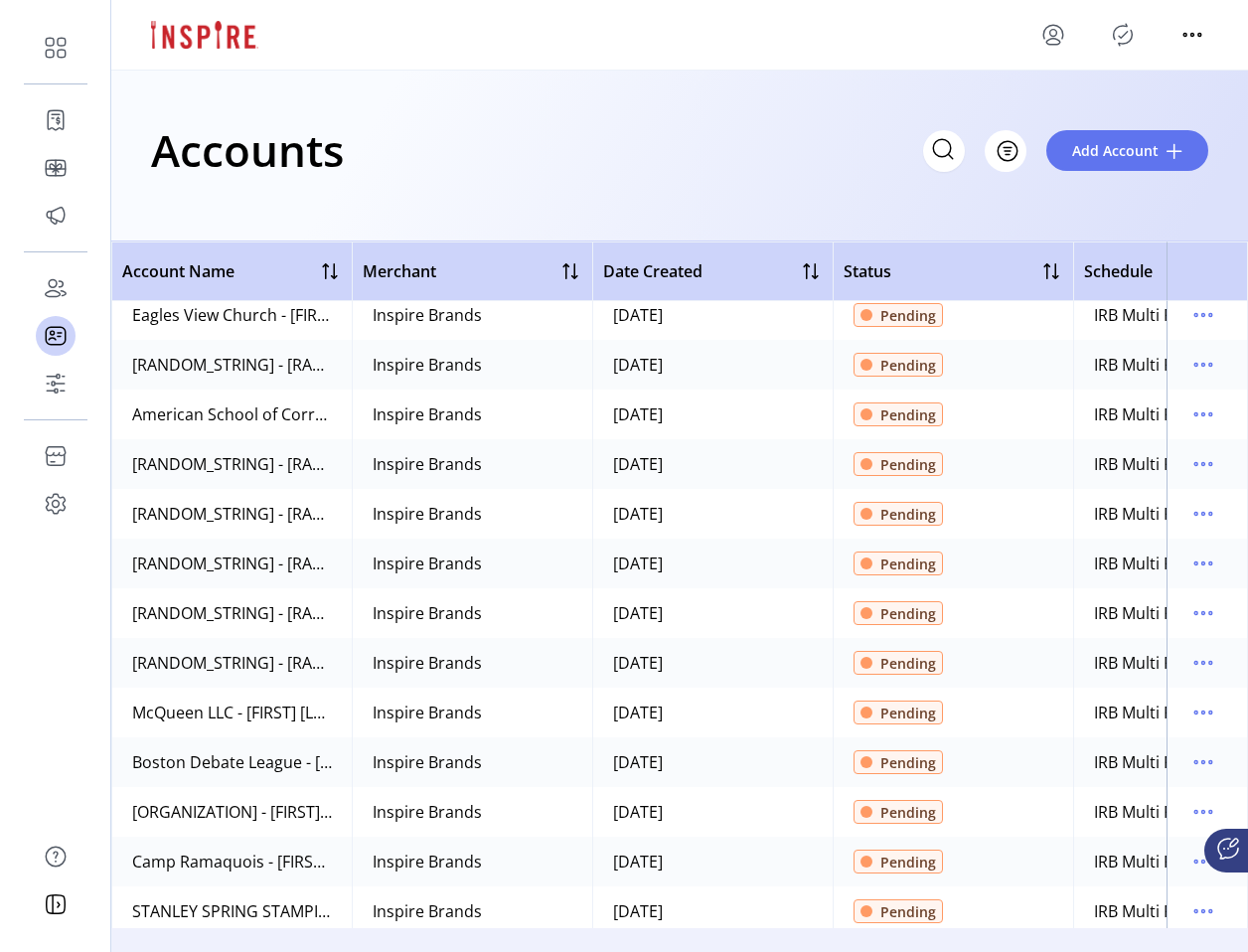 scroll, scrollTop: 537, scrollLeft: 0, axis: vertical 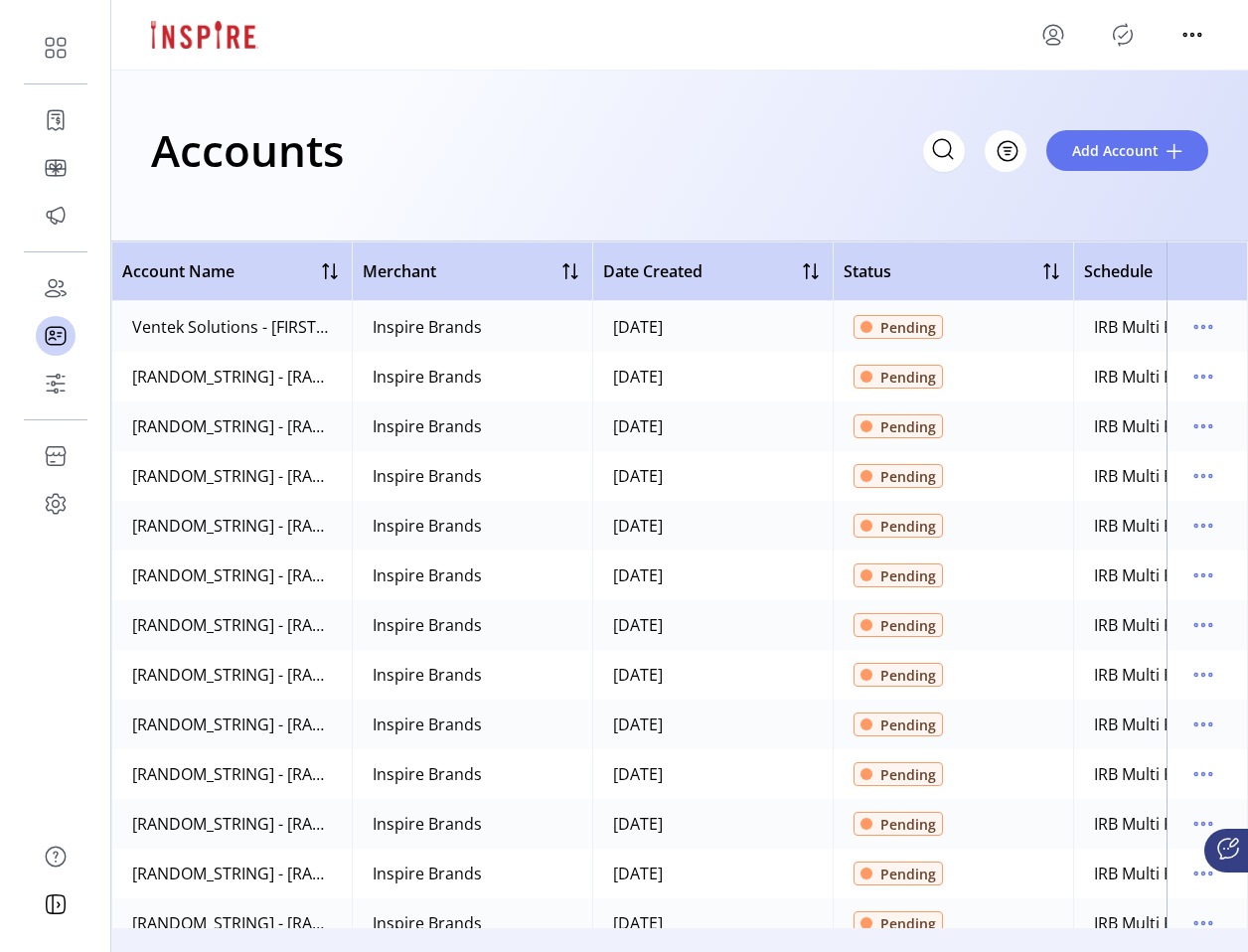 click 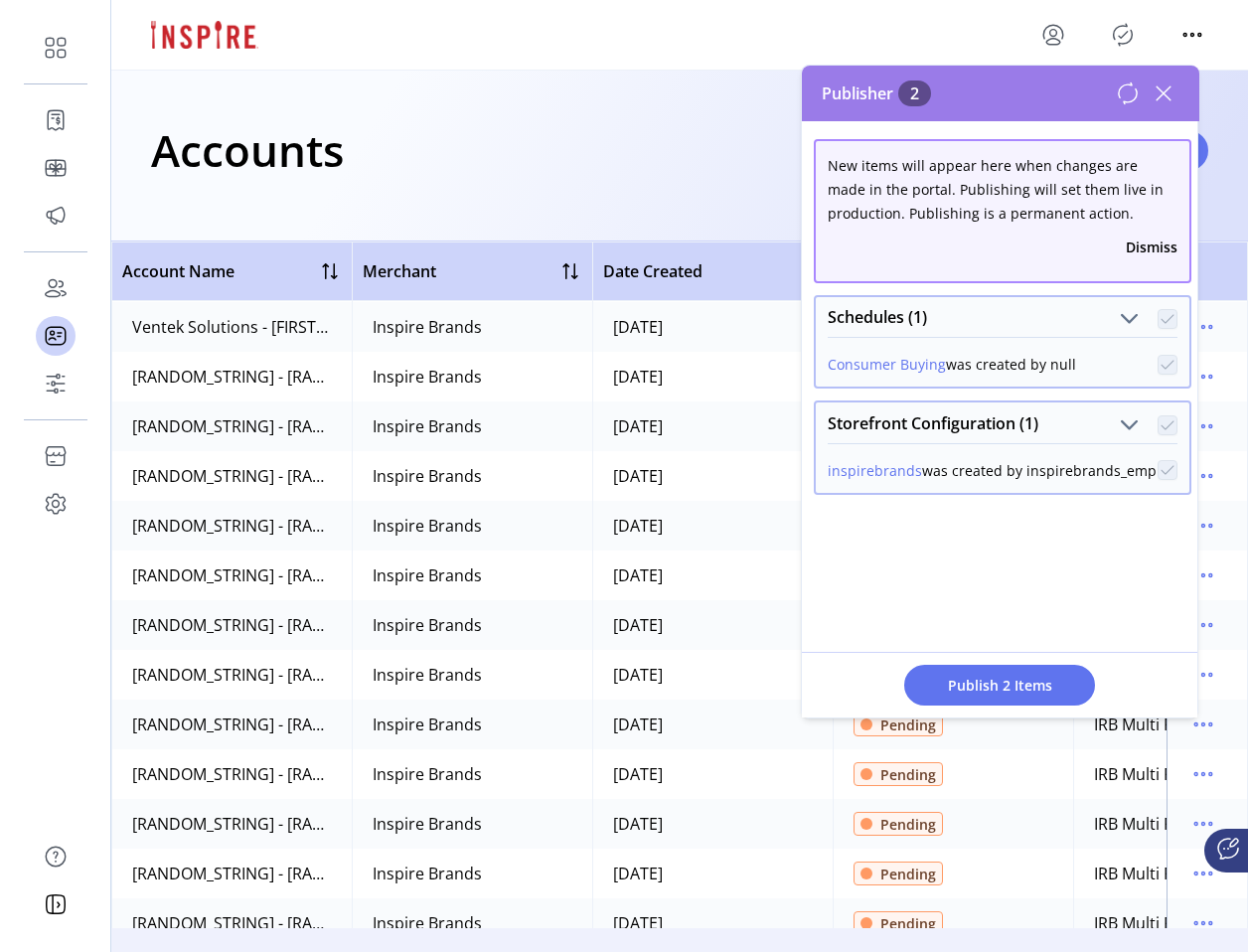 click 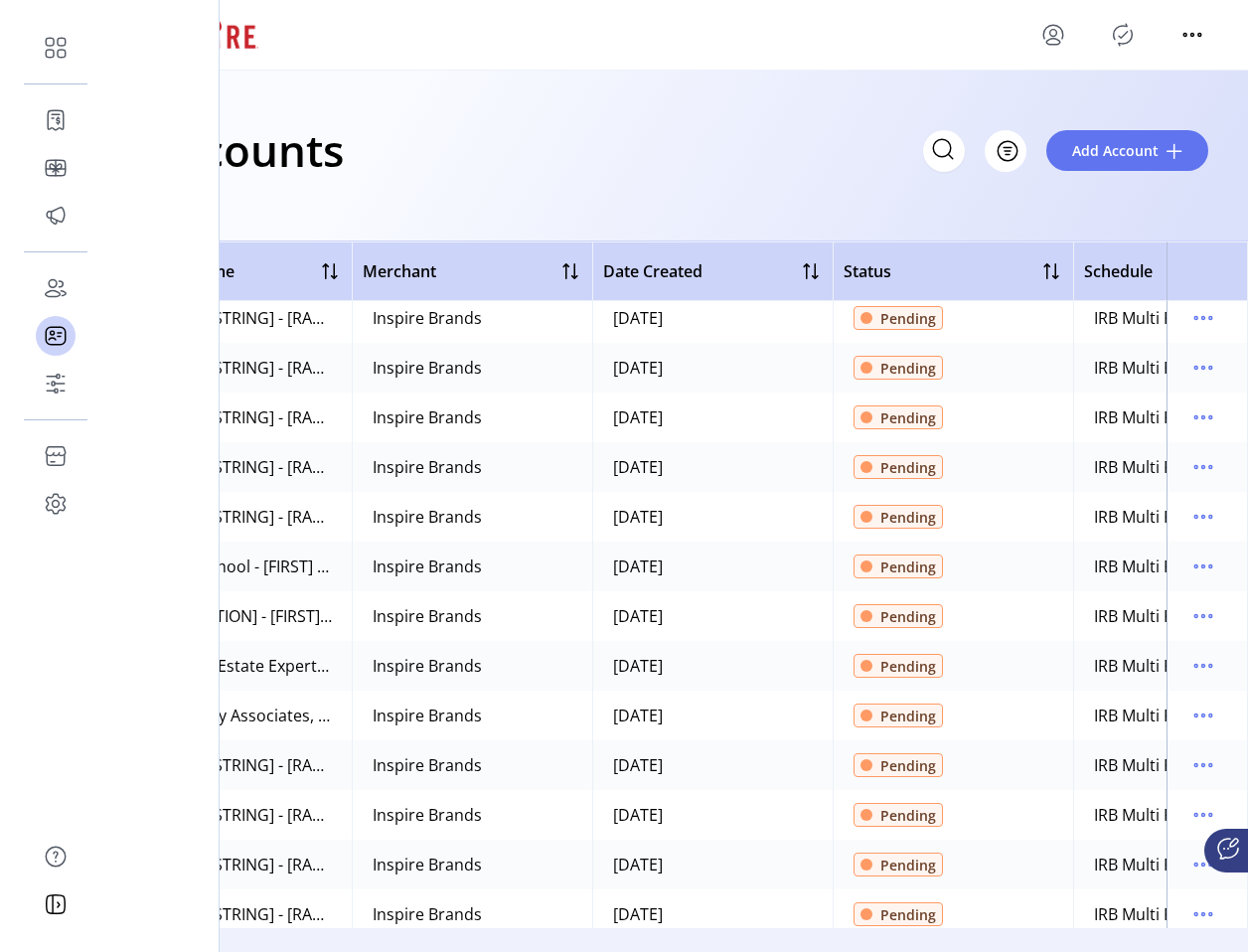 scroll, scrollTop: 5697, scrollLeft: 0, axis: vertical 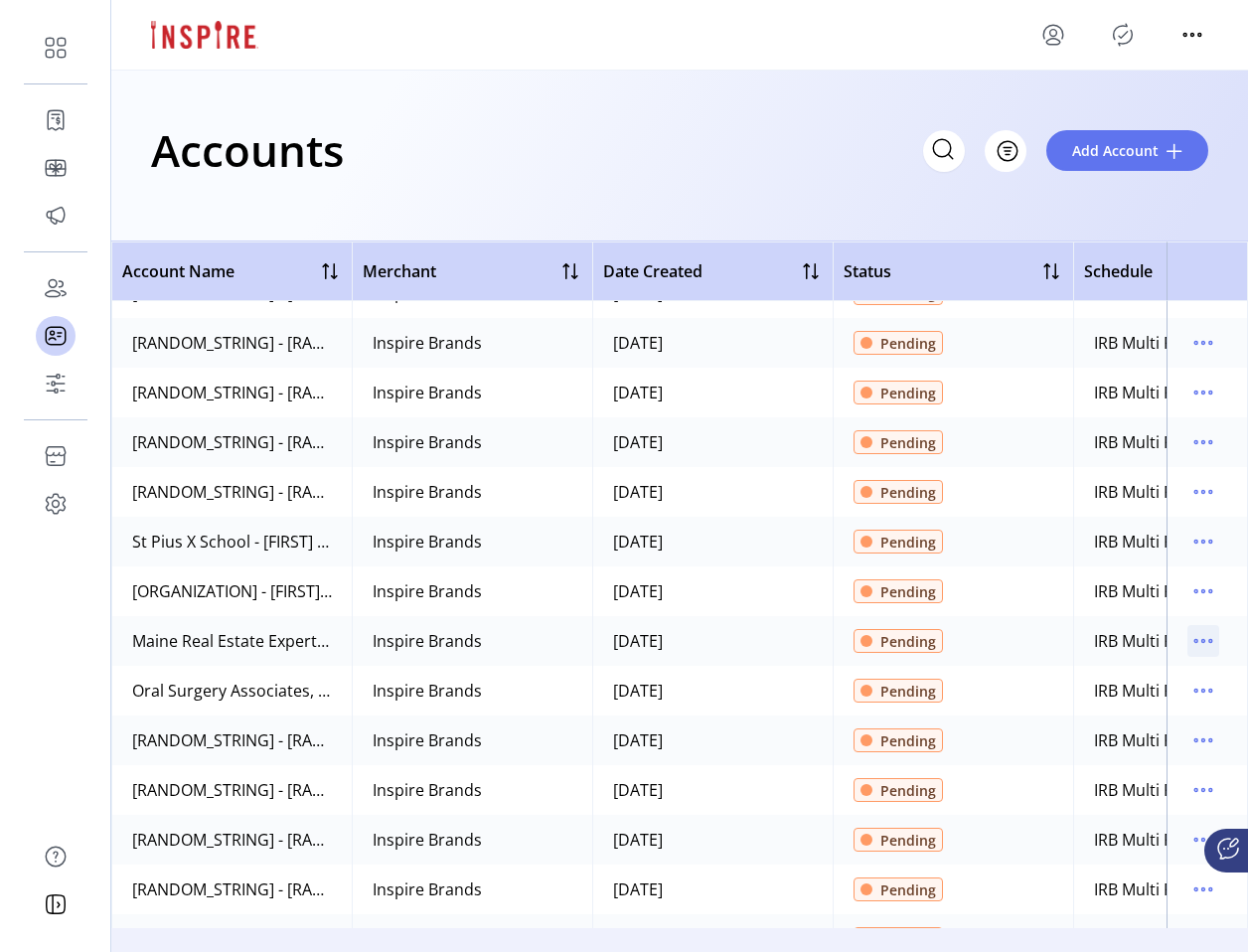 click 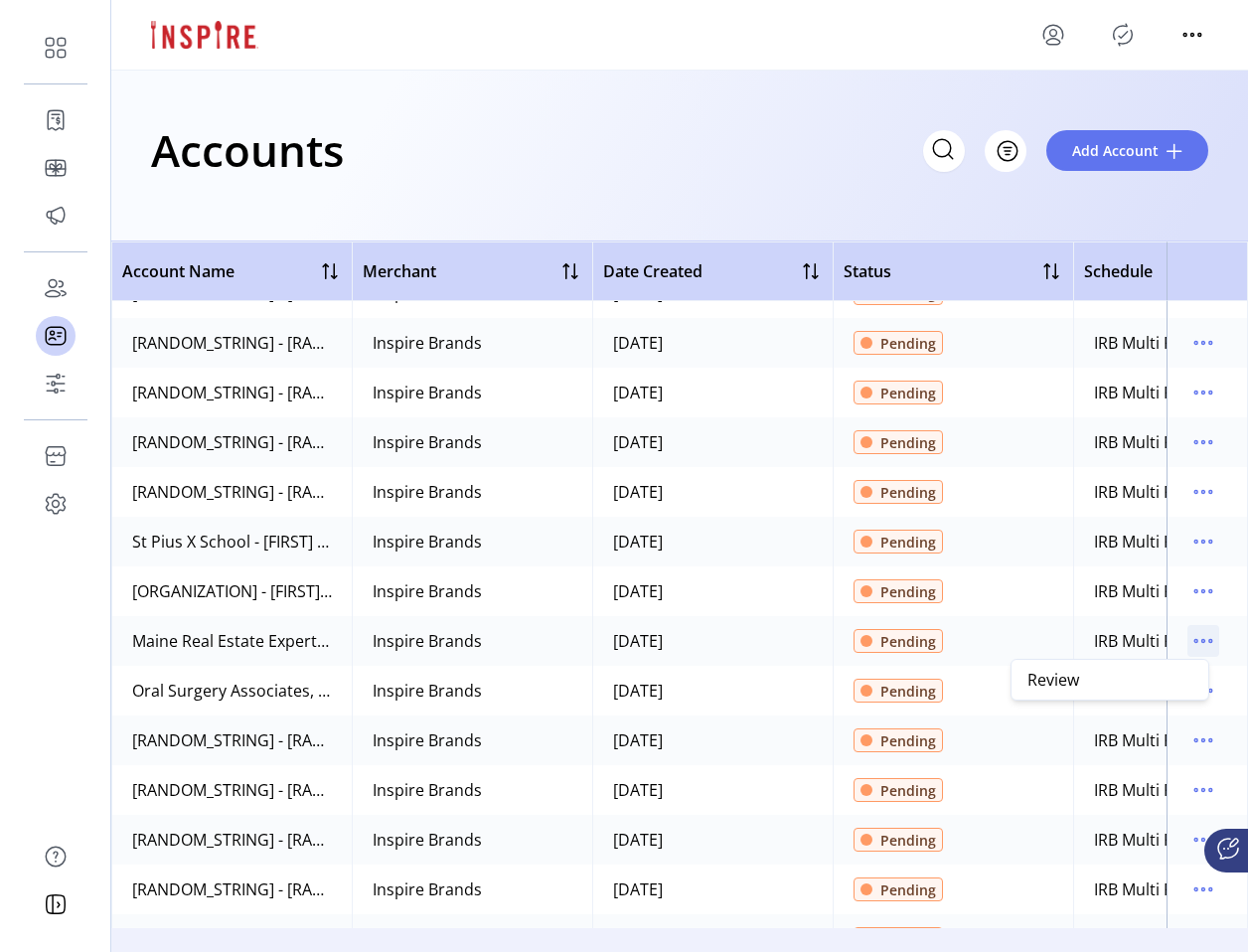 click 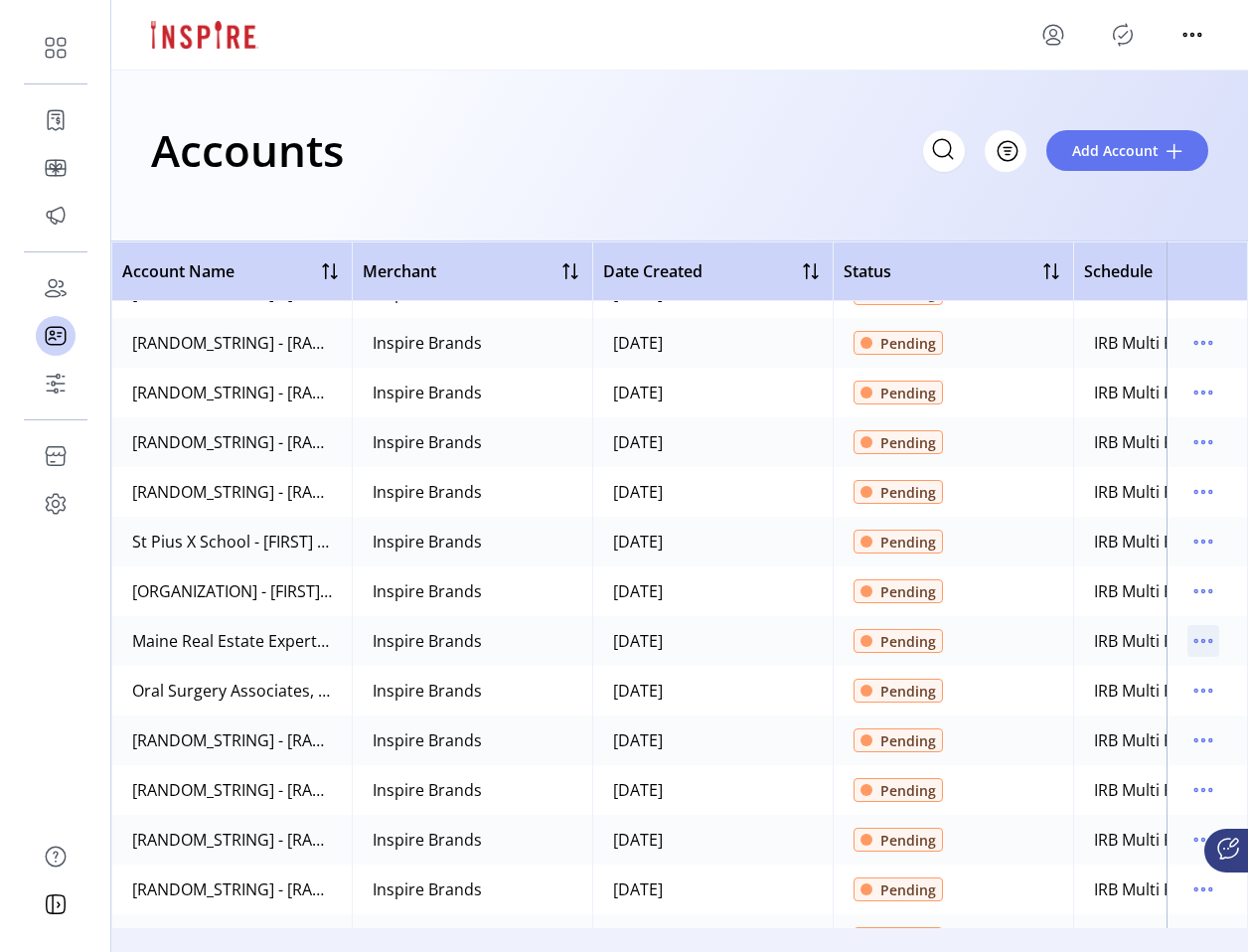 click 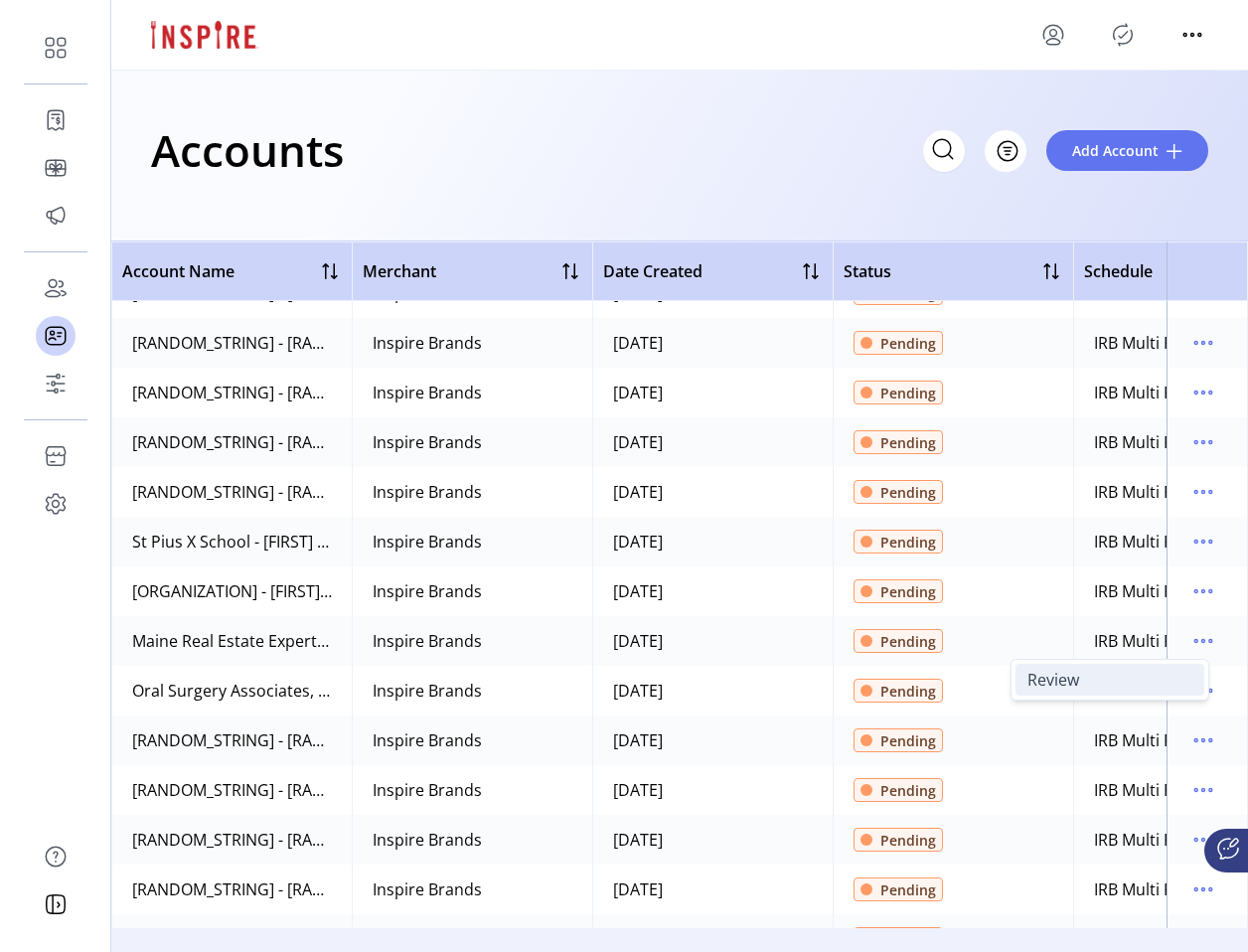 click on "Review" at bounding box center [1110, 680] 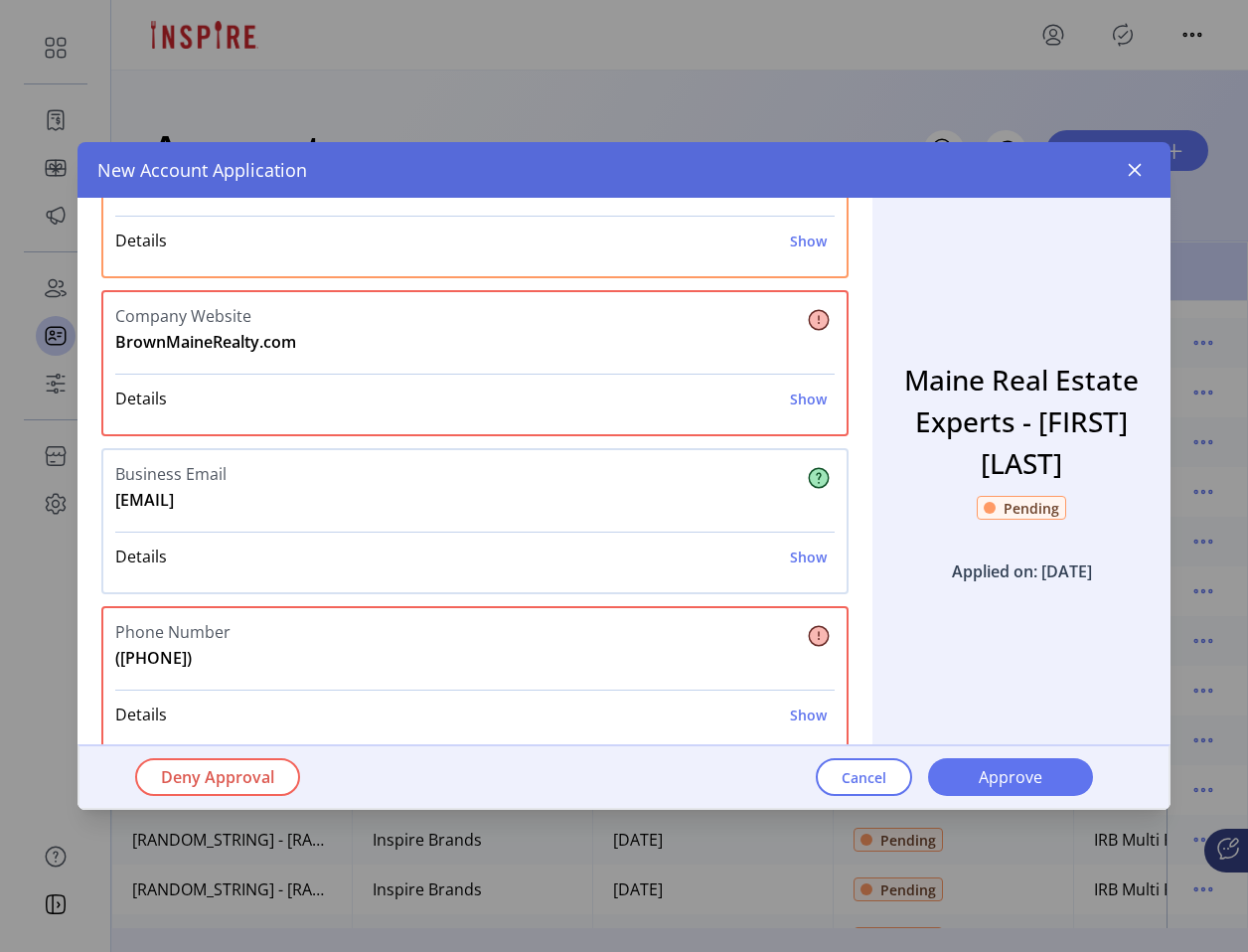 scroll, scrollTop: 317, scrollLeft: 0, axis: vertical 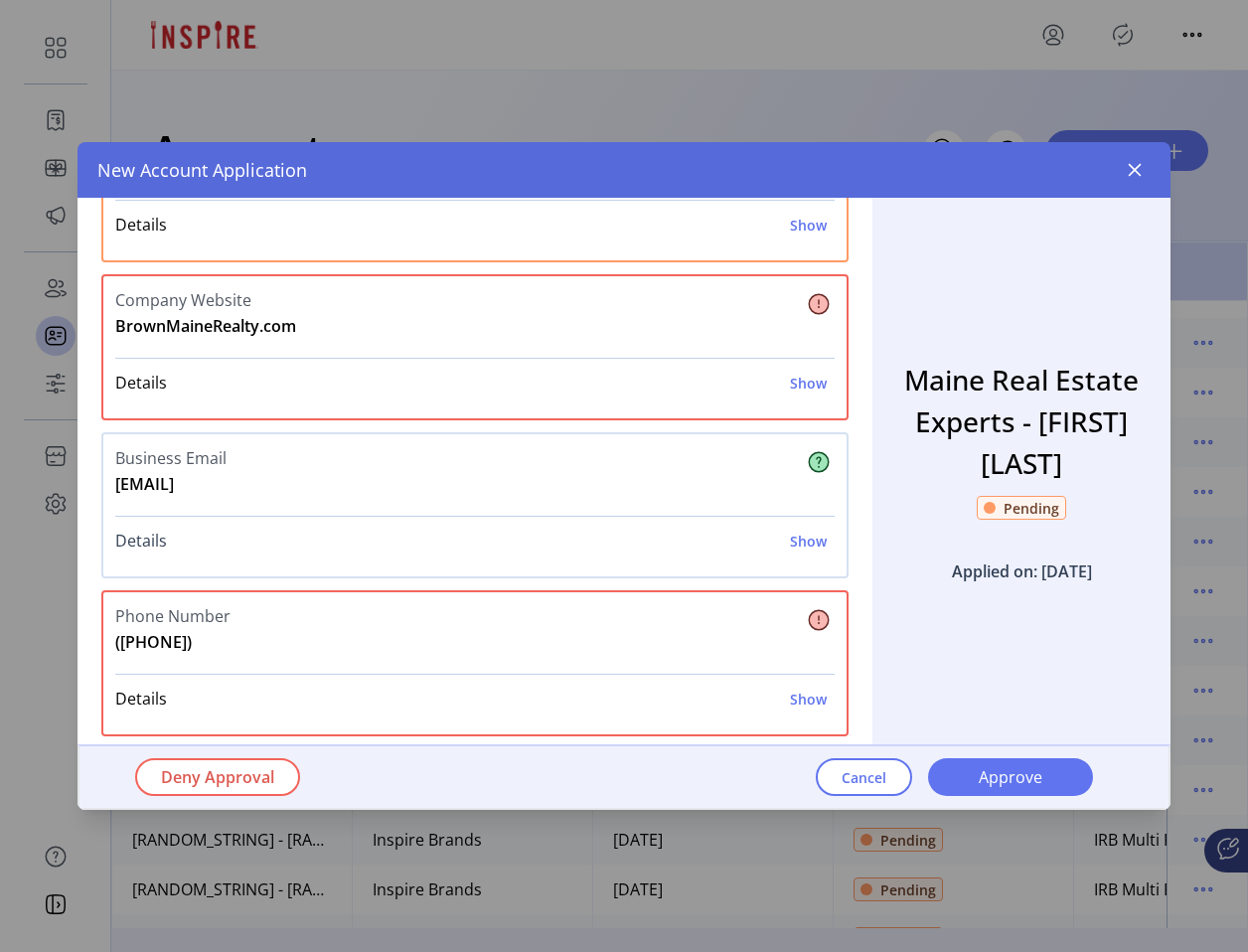 click on "Show" at bounding box center [808, 541] 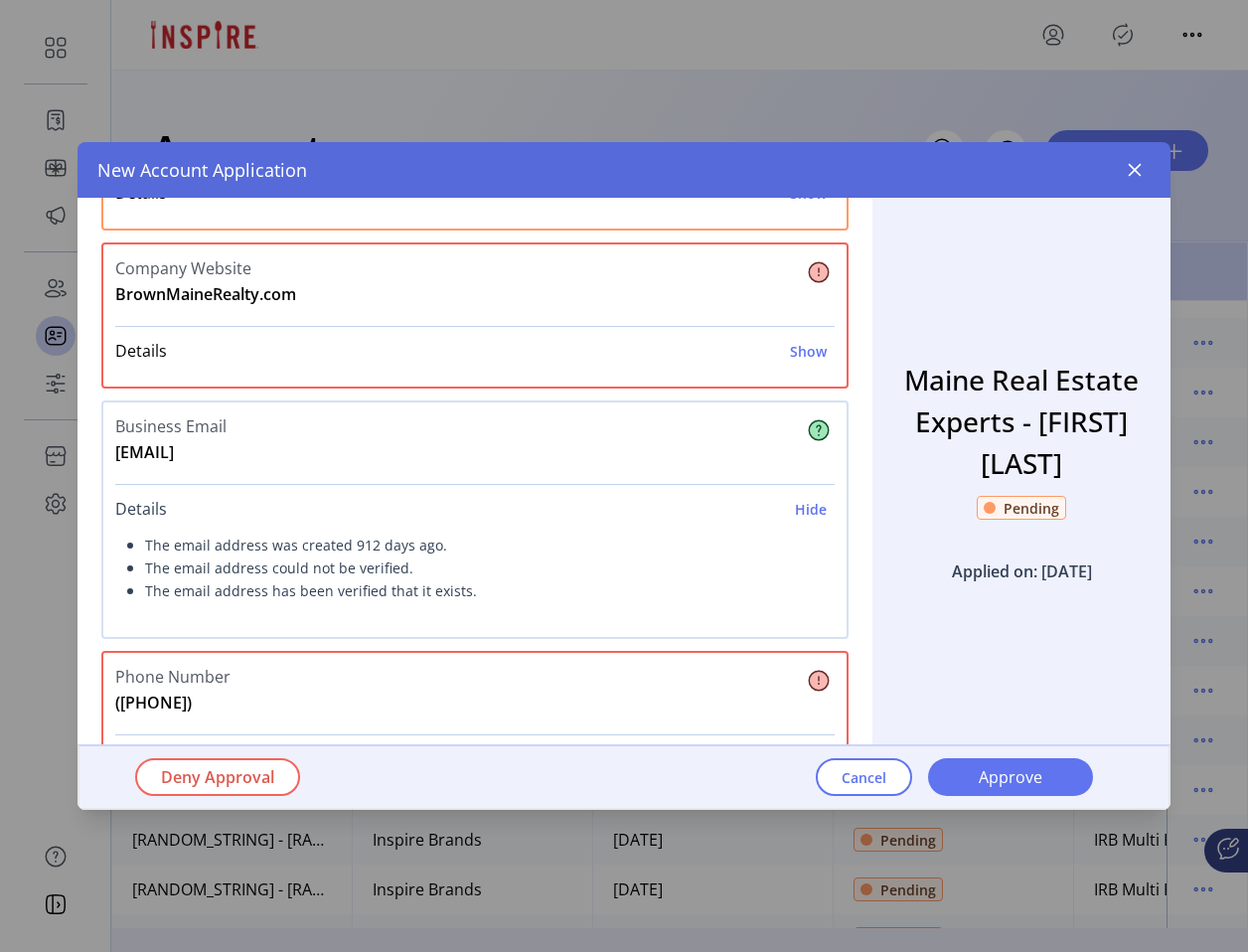 scroll, scrollTop: 360, scrollLeft: 0, axis: vertical 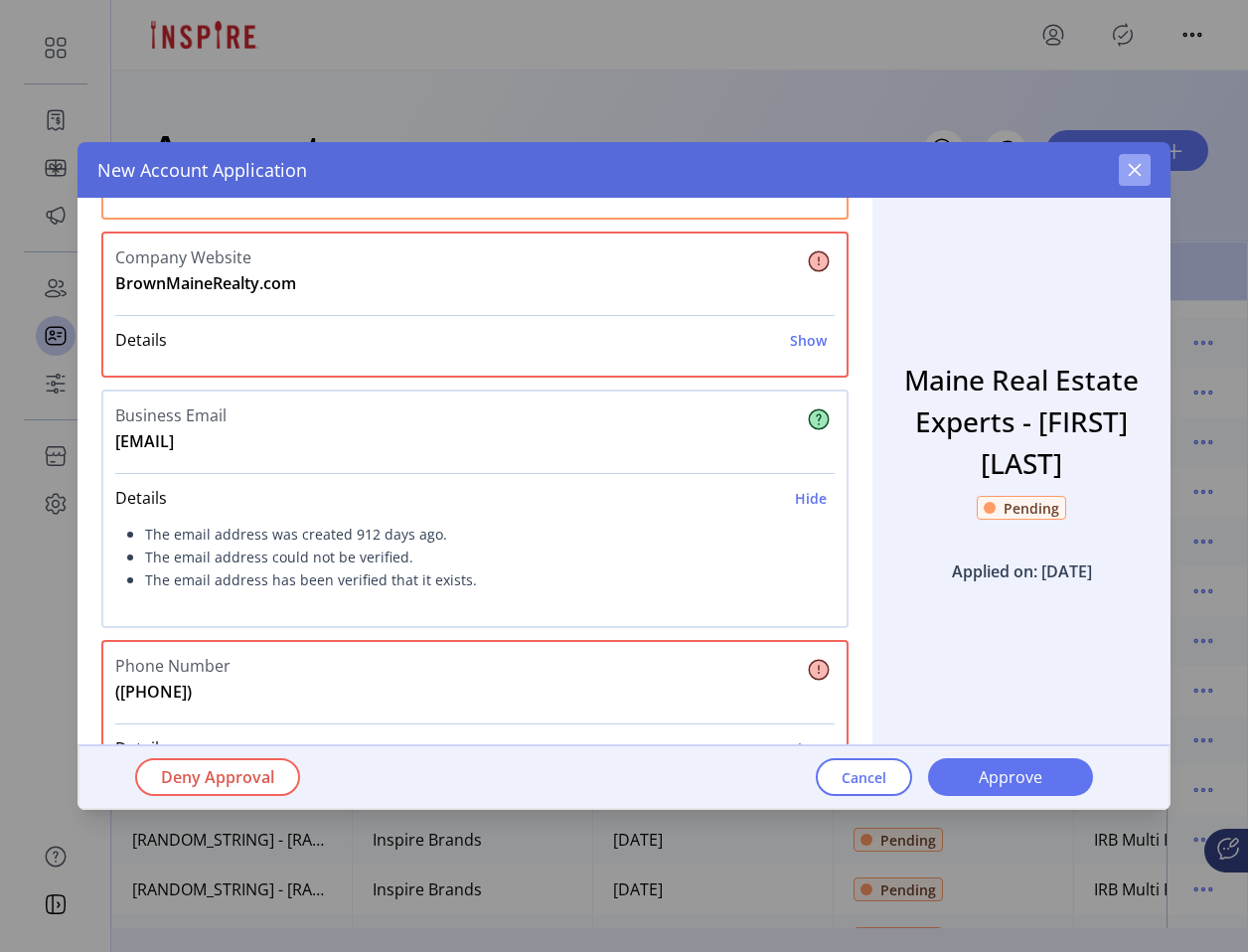 click 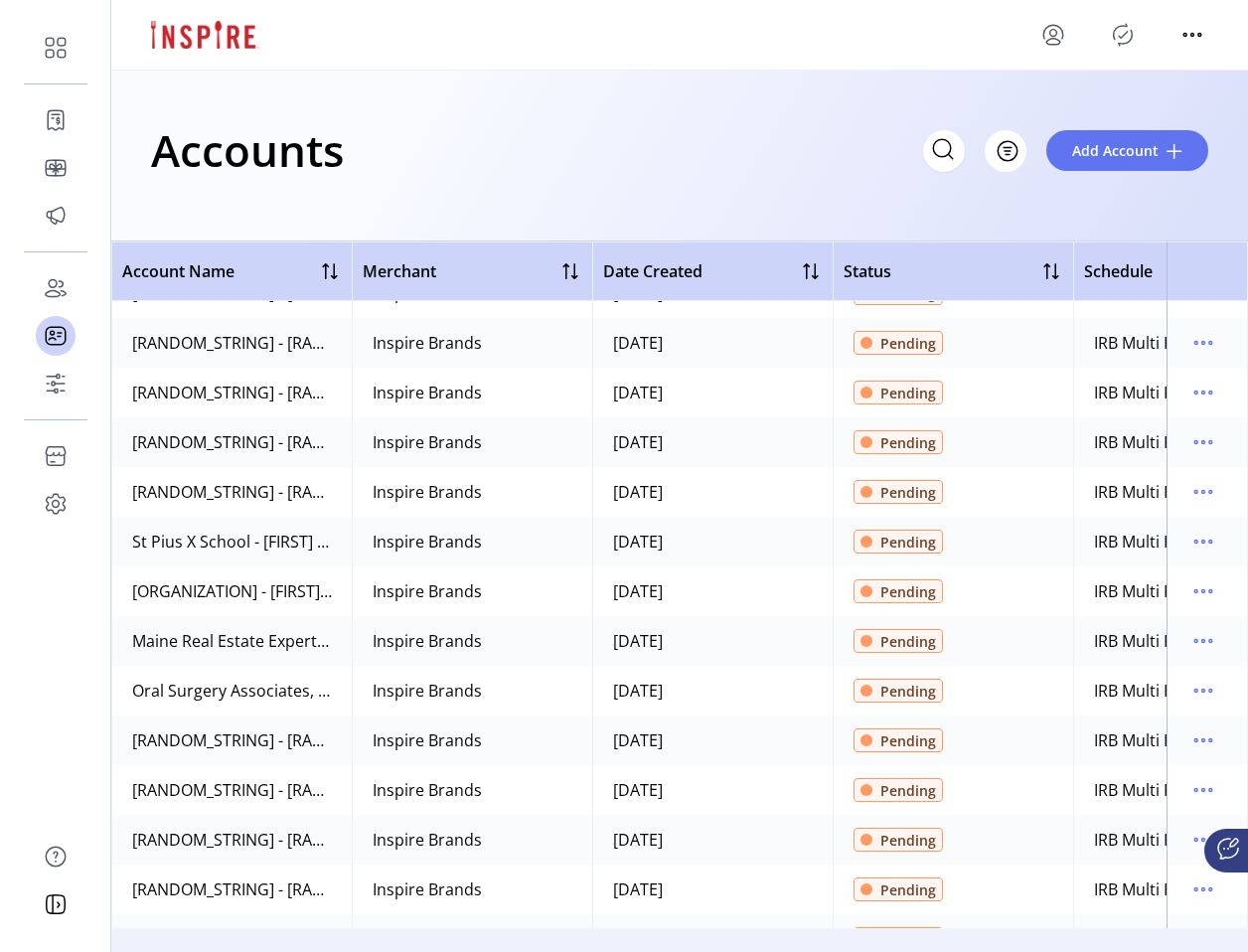scroll, scrollTop: 404, scrollLeft: 0, axis: vertical 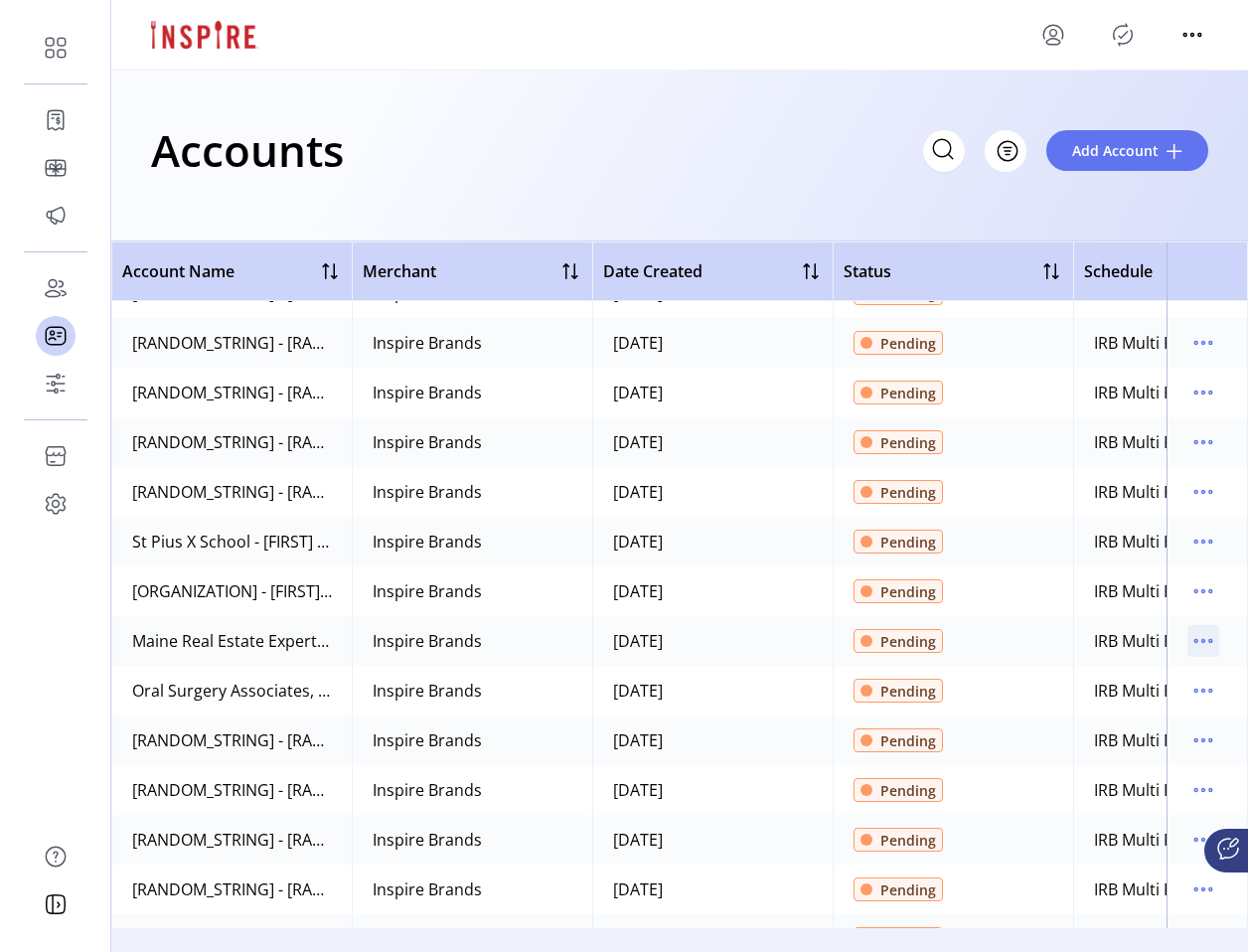 click 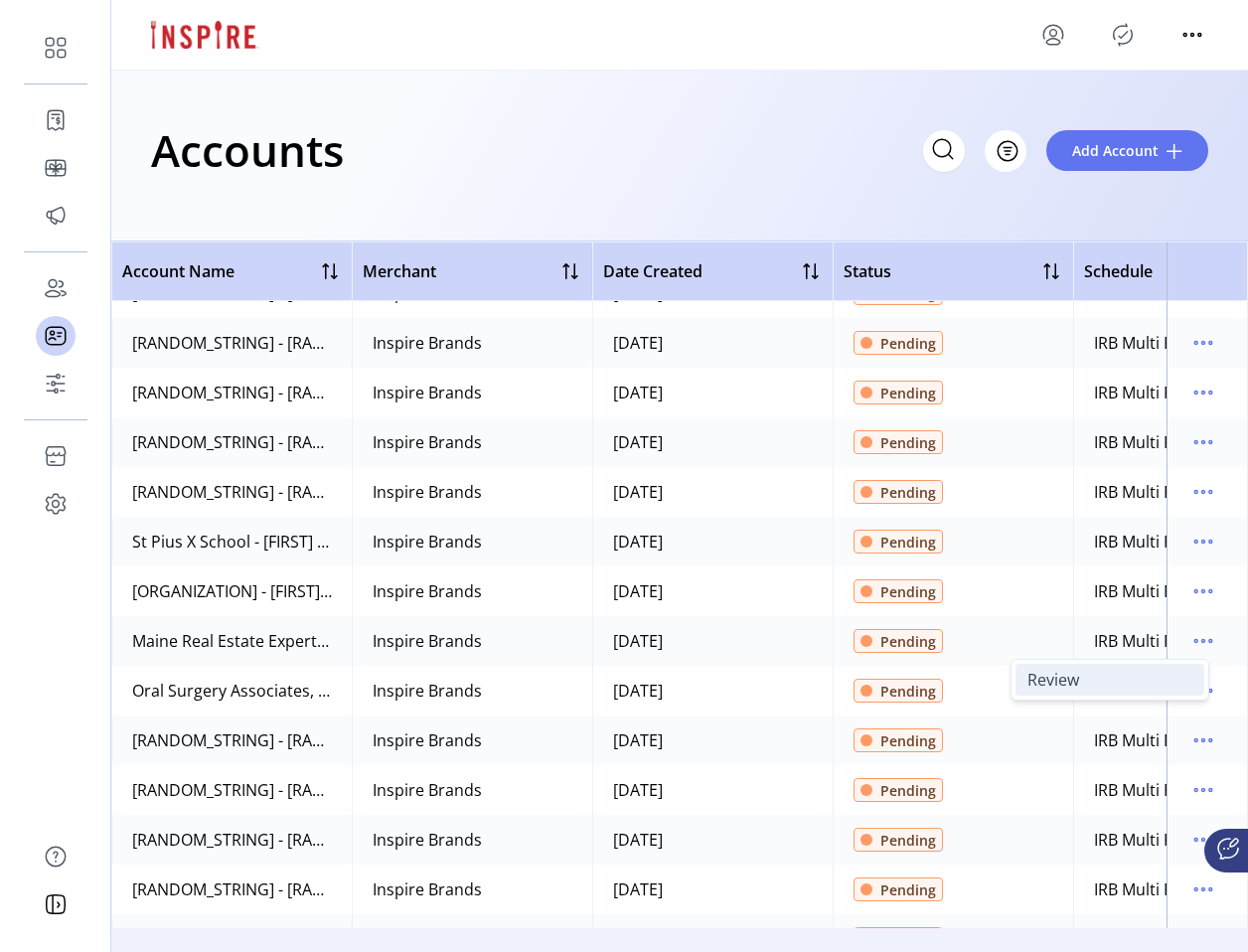 click on "Review" at bounding box center [1110, 680] 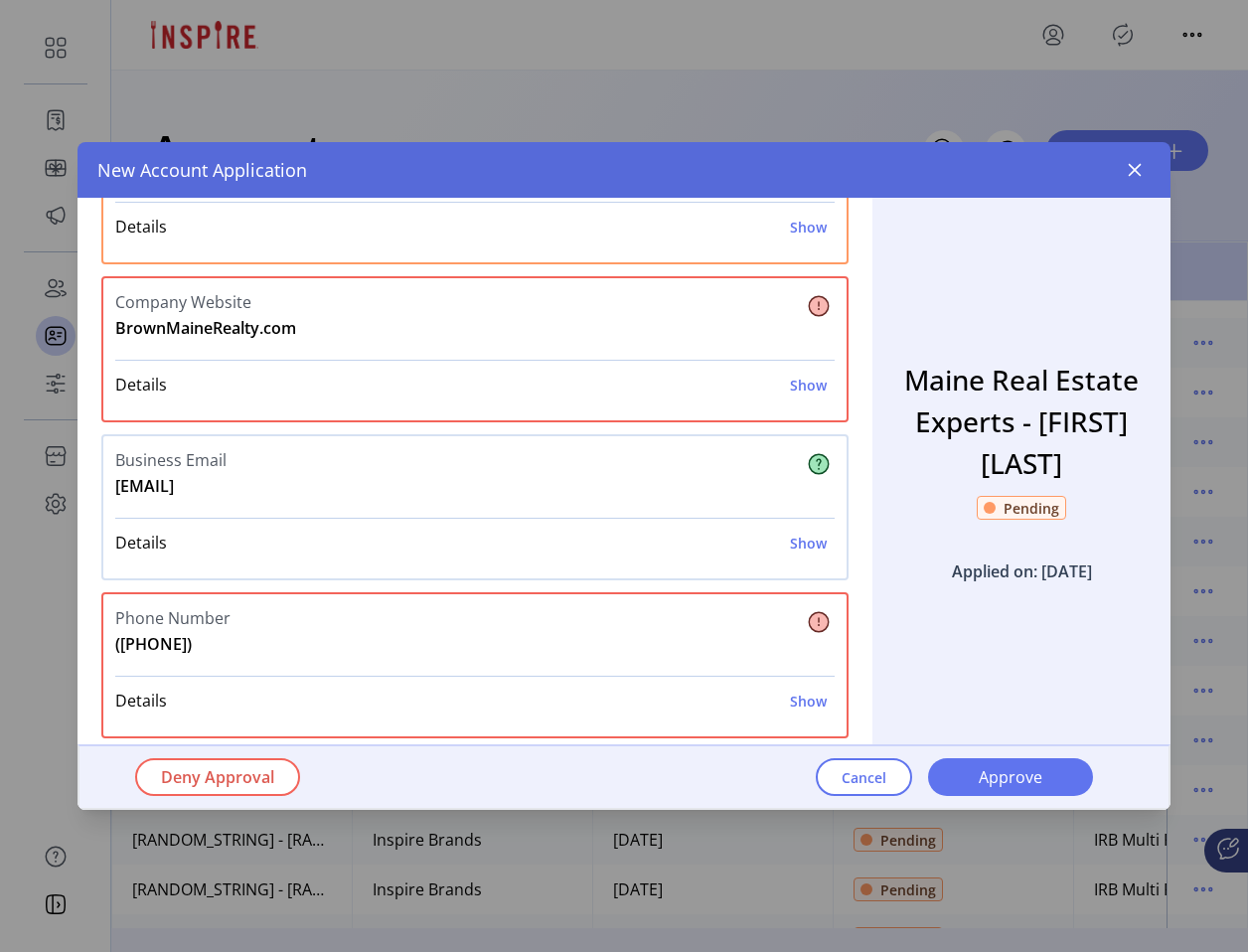 scroll, scrollTop: 338, scrollLeft: 0, axis: vertical 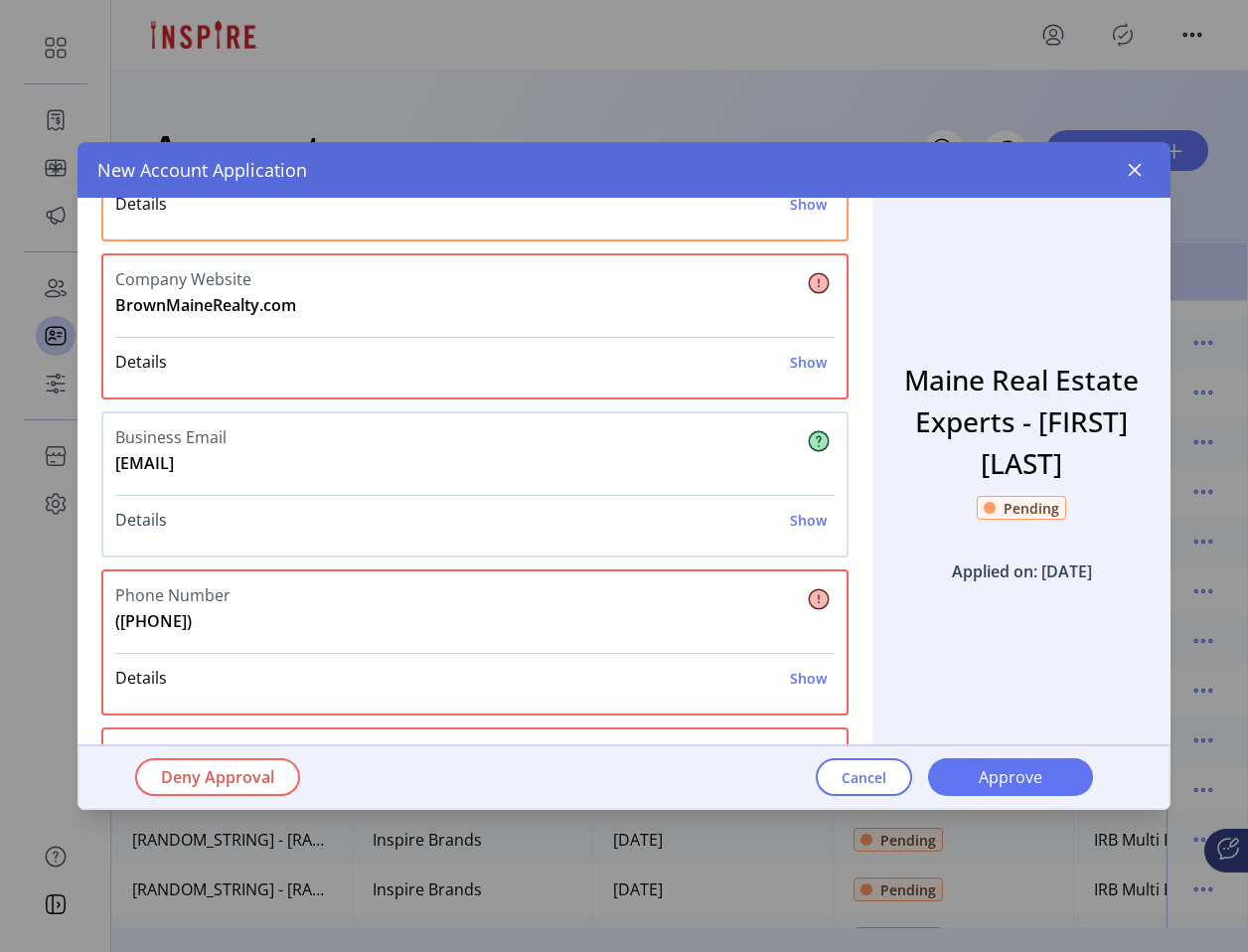 click on "Details   Show" at bounding box center (475, 520) 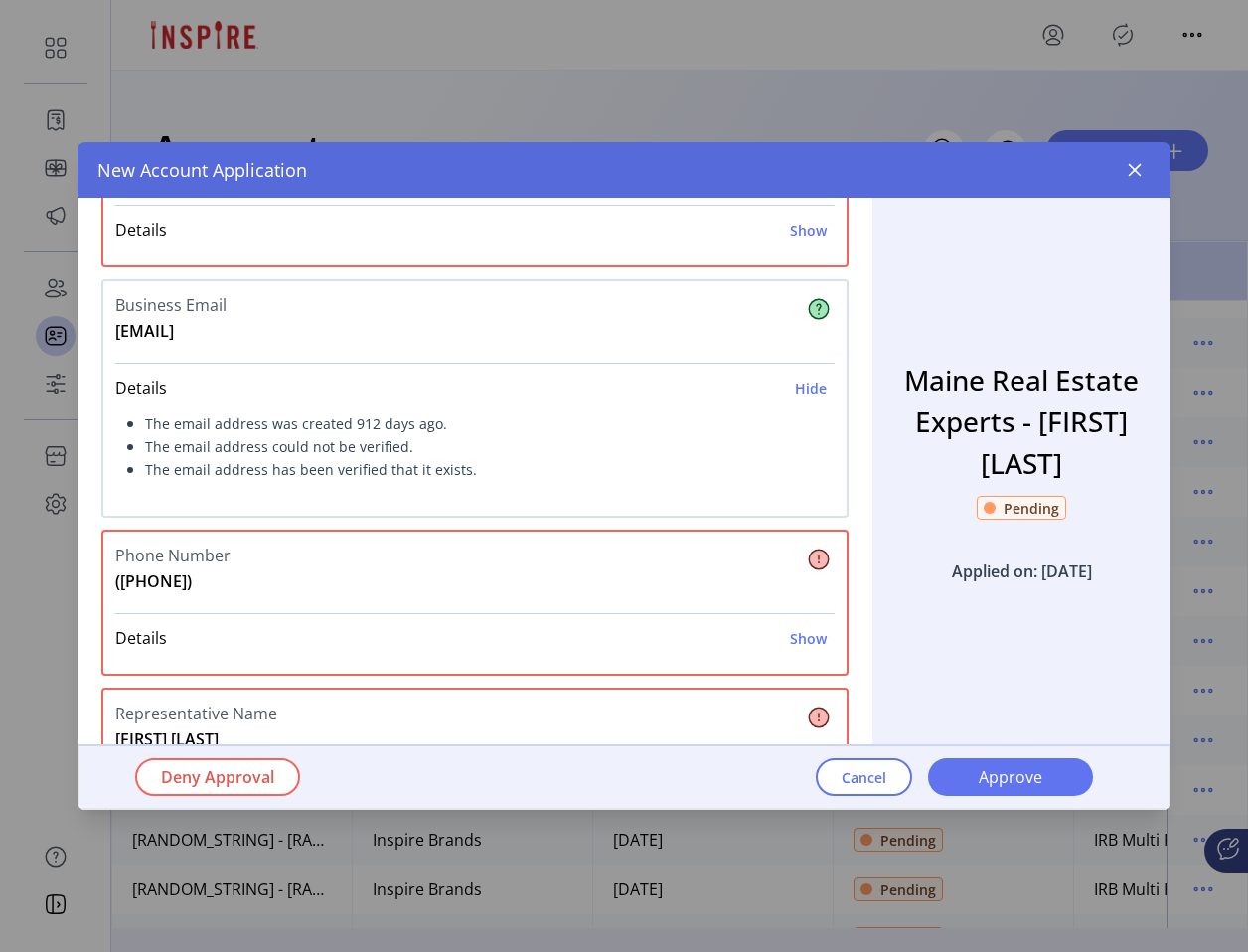 scroll, scrollTop: 463, scrollLeft: 0, axis: vertical 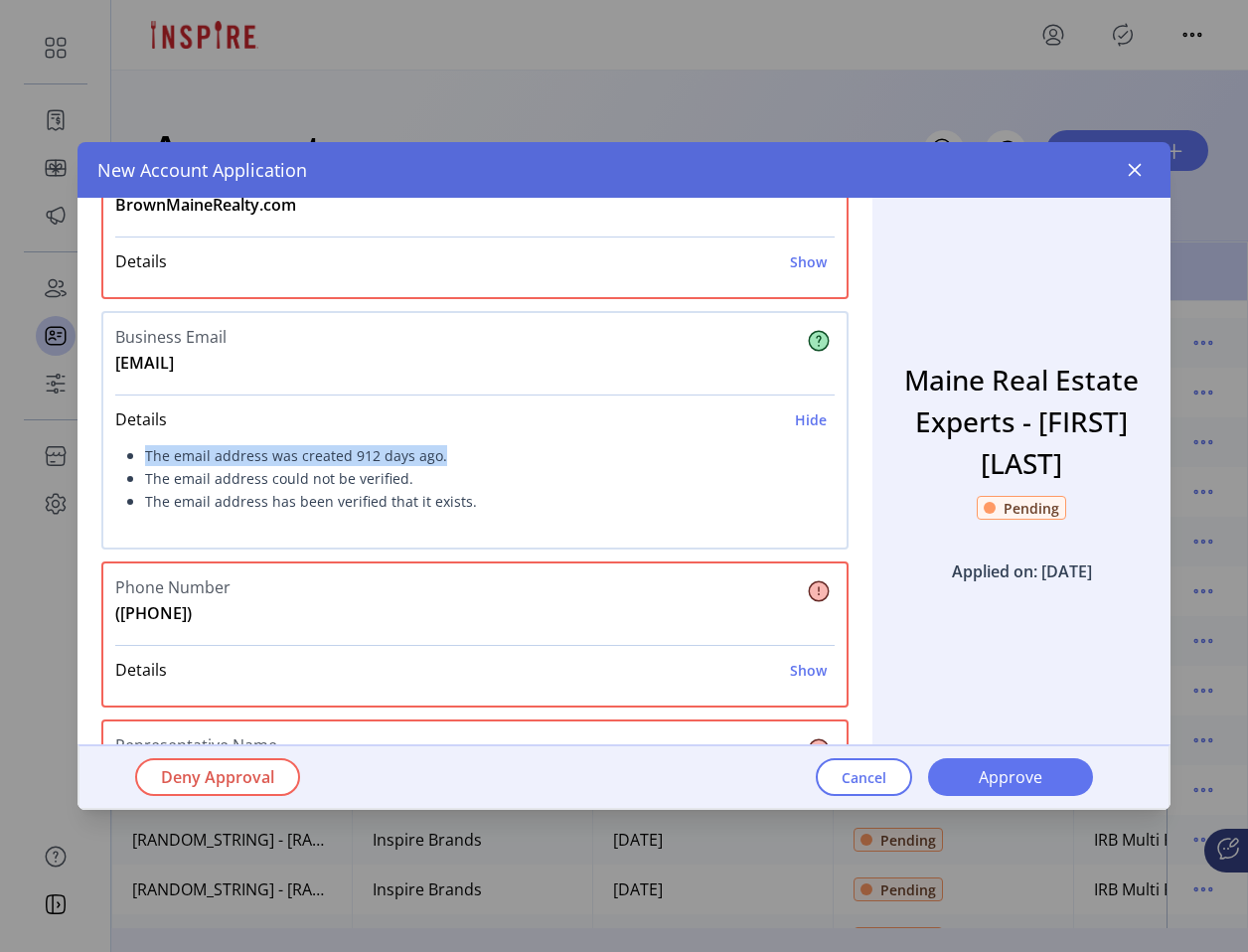 drag, startPoint x: 140, startPoint y: 452, endPoint x: 439, endPoint y: 458, distance: 299.06019 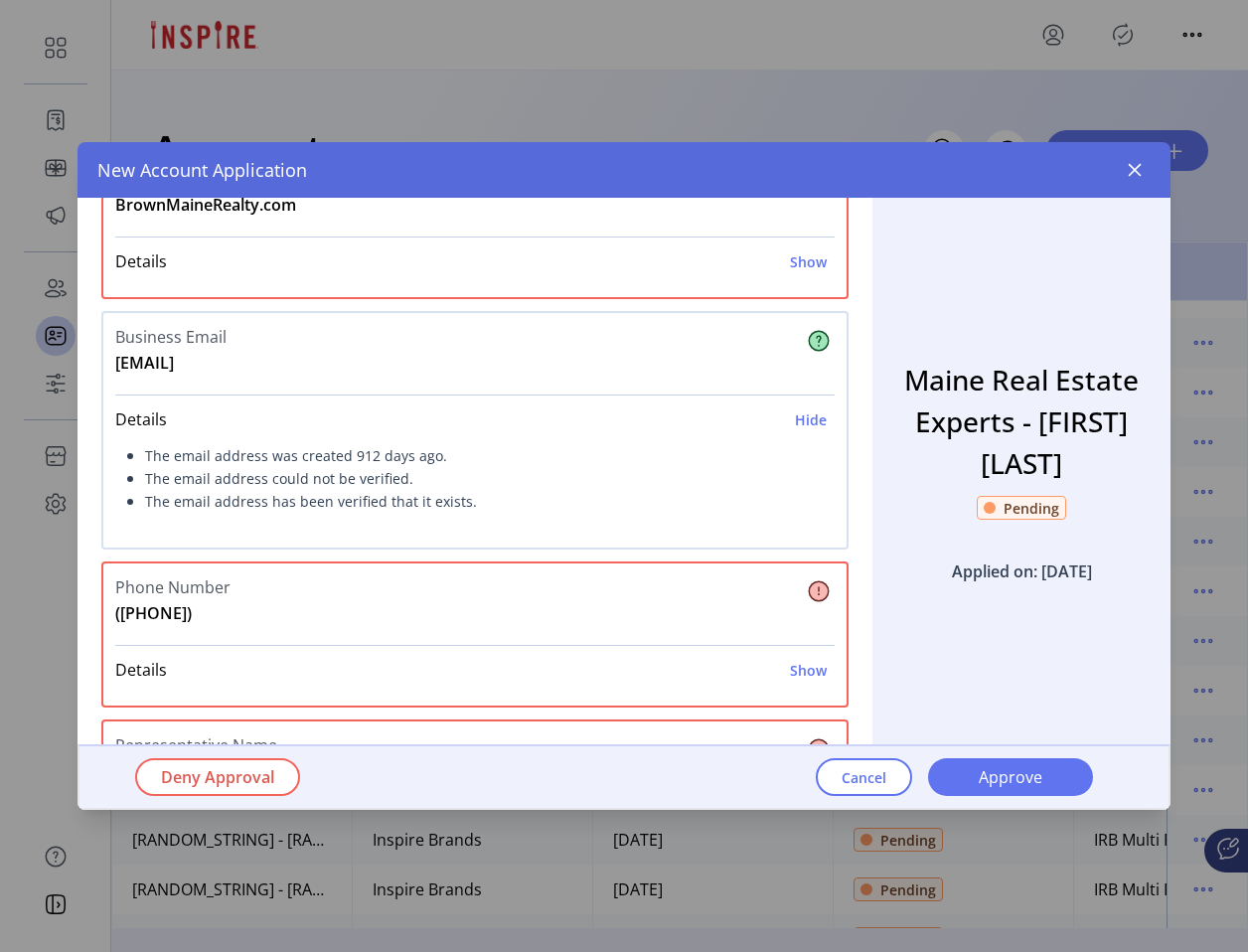 click on "The email address could not be verified." at bounding box center (475, 478) 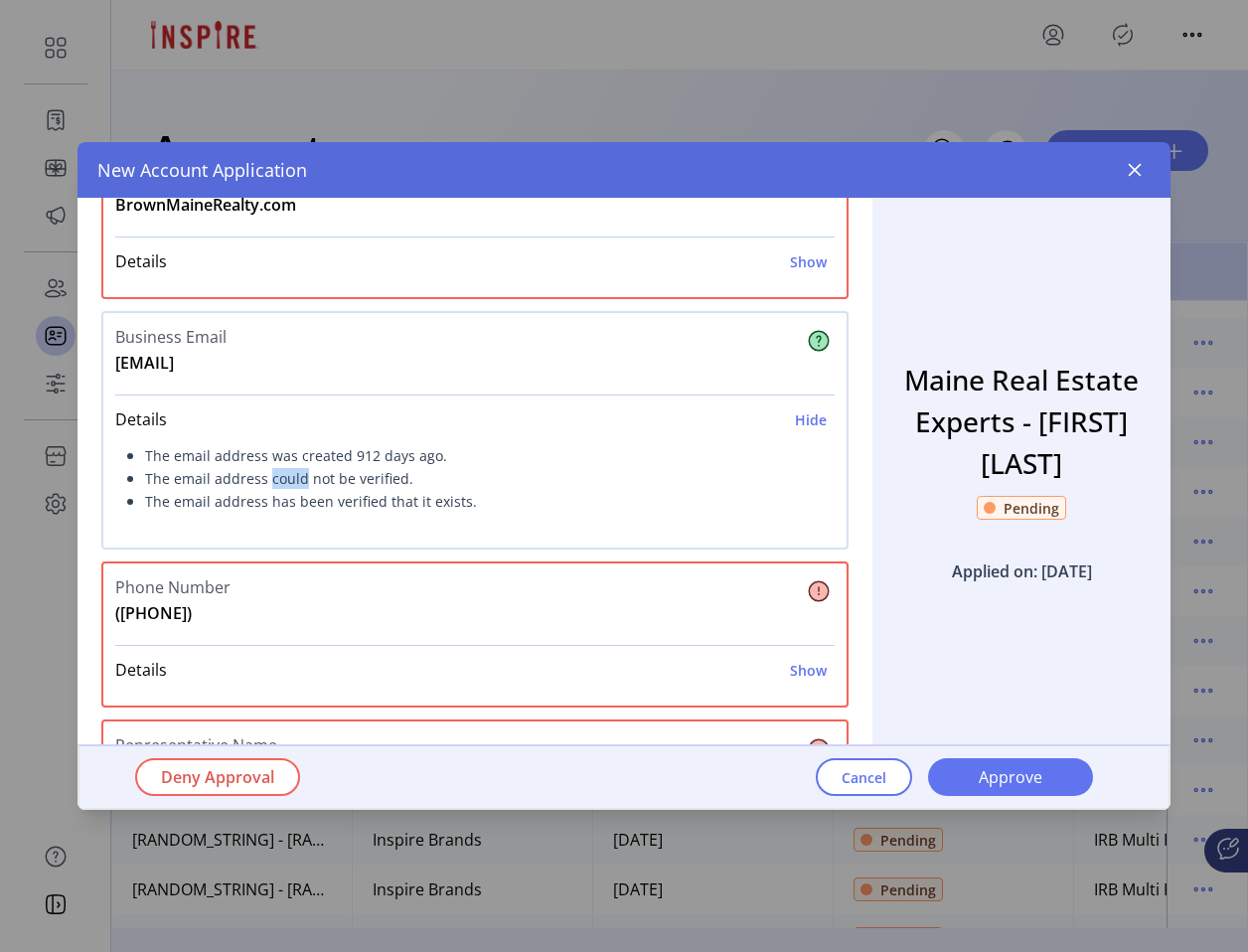 click on "The email address could not be verified." at bounding box center (475, 478) 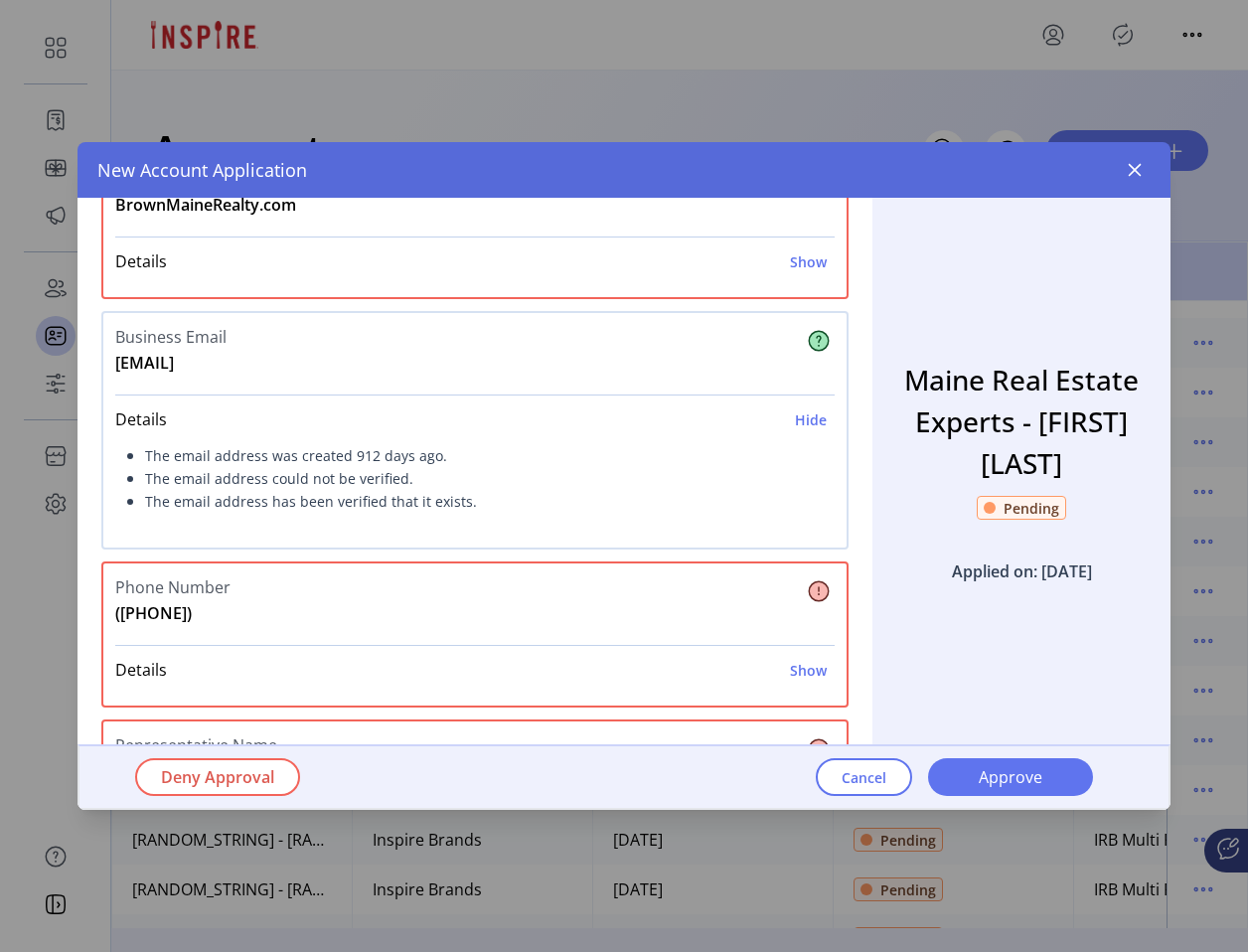 click on "The email address could not be verified." at bounding box center (475, 478) 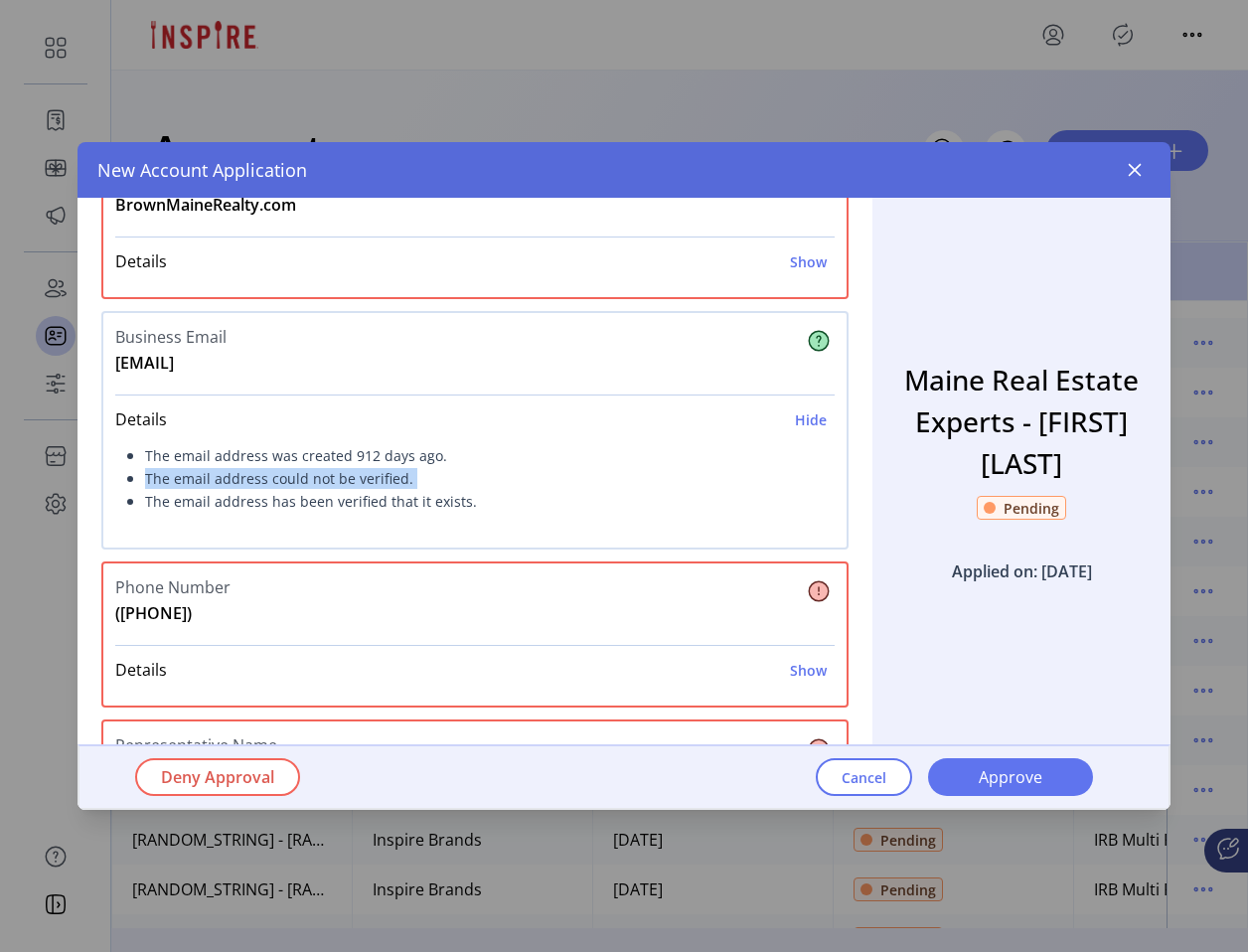 drag, startPoint x: 406, startPoint y: 476, endPoint x: 145, endPoint y: 475, distance: 261.0019 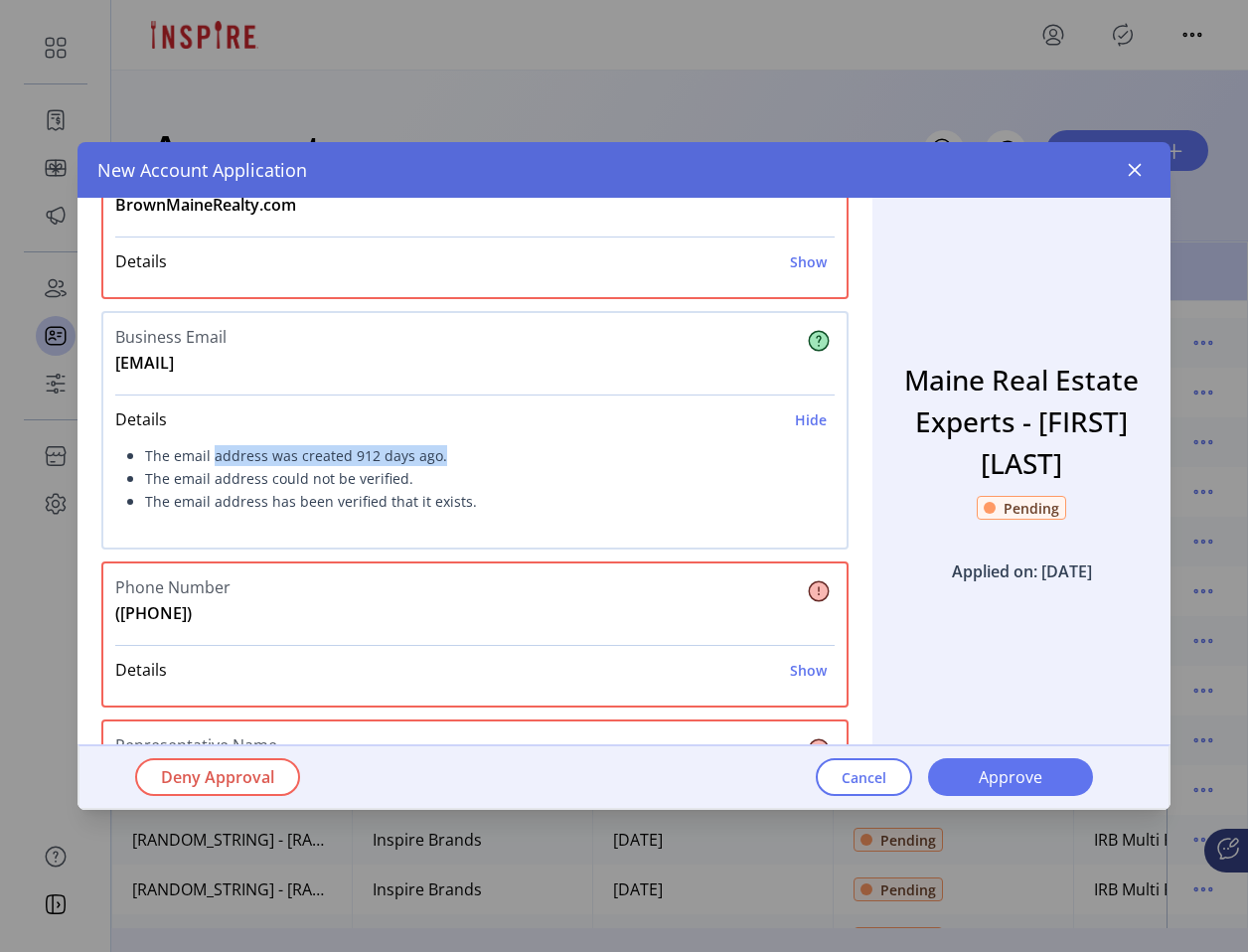 drag, startPoint x: 466, startPoint y: 454, endPoint x: 212, endPoint y: 452, distance: 254.0079 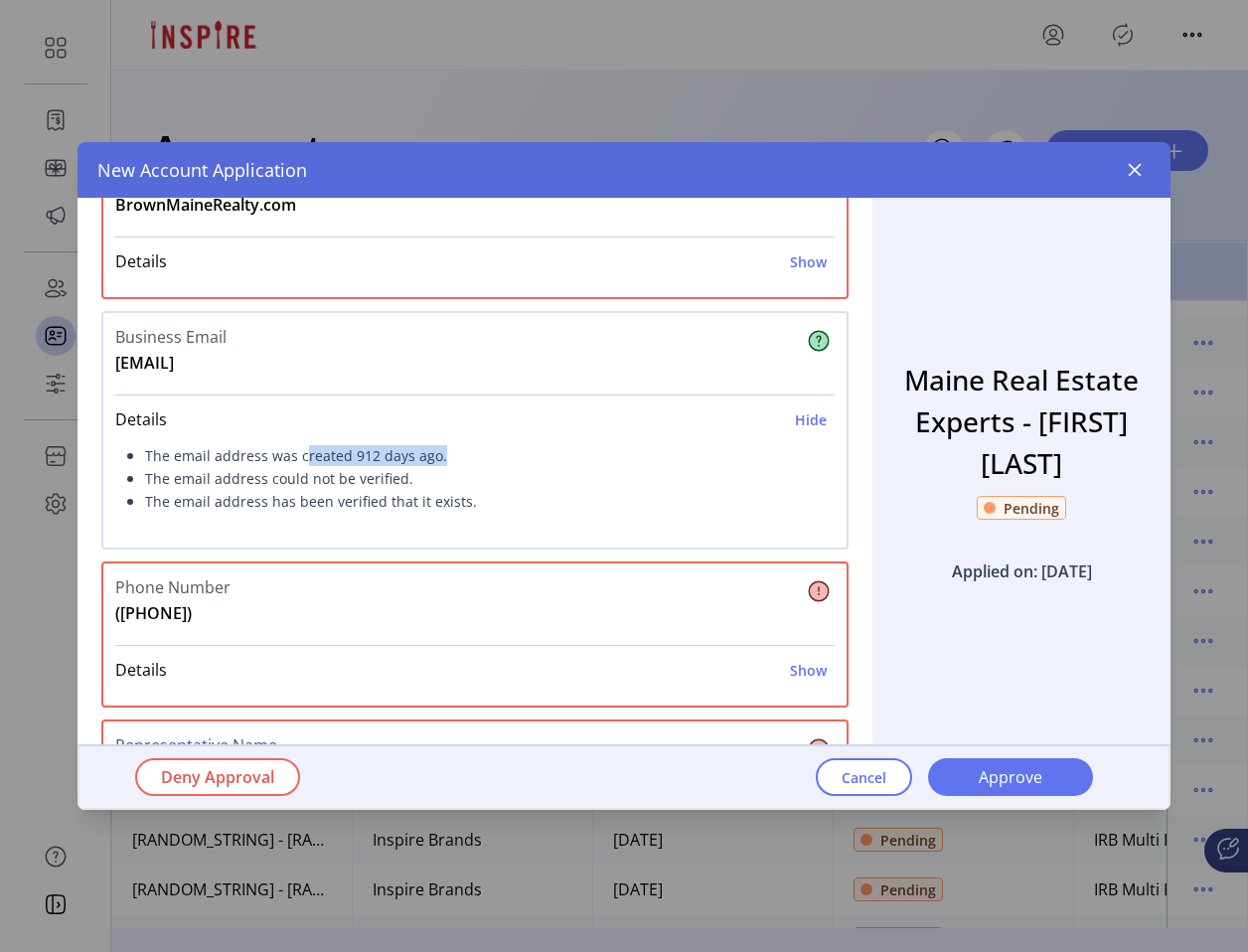 drag, startPoint x: 454, startPoint y: 455, endPoint x: 299, endPoint y: 450, distance: 155.08062 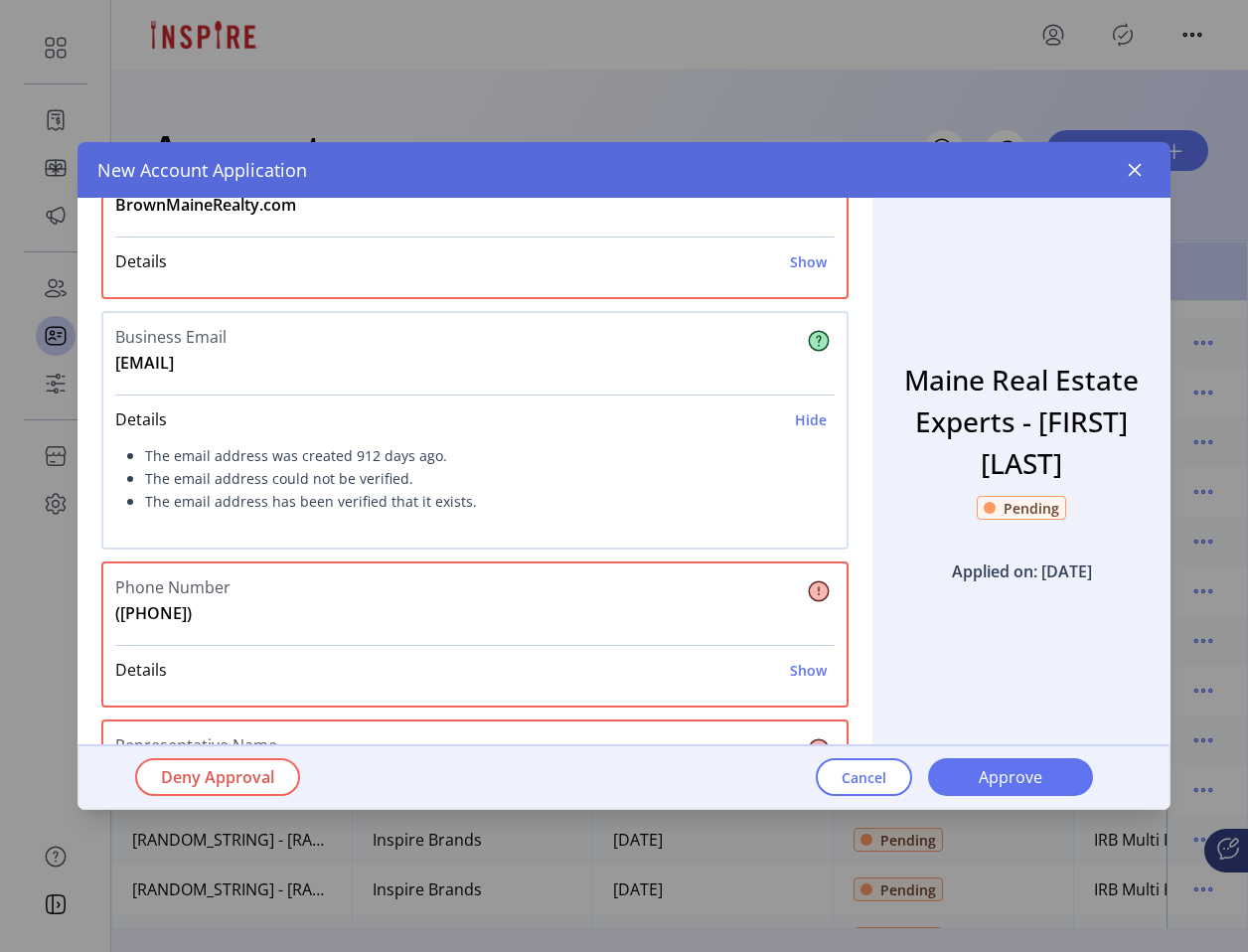 click on "The email address could not be verified." at bounding box center [475, 478] 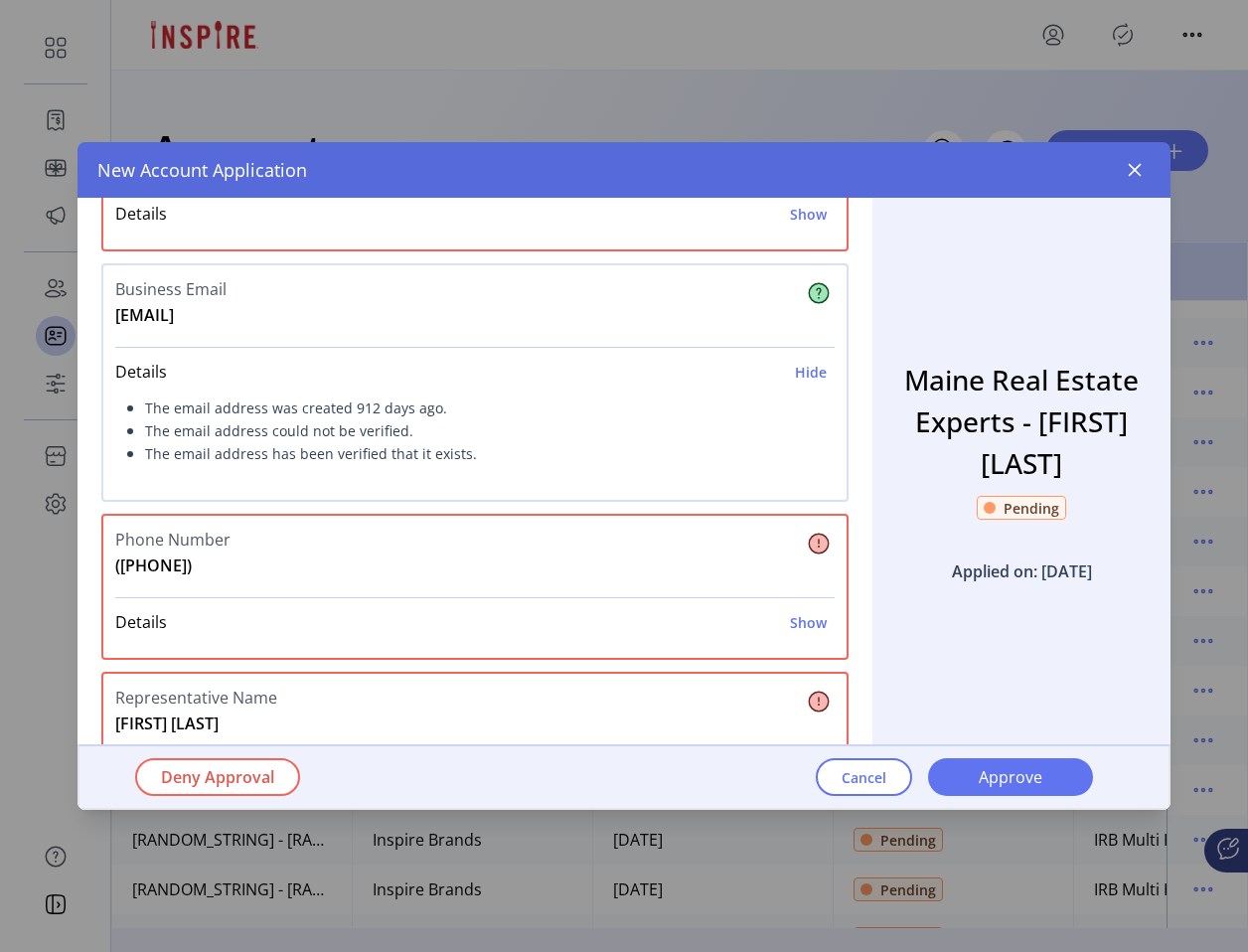 scroll, scrollTop: 483, scrollLeft: 0, axis: vertical 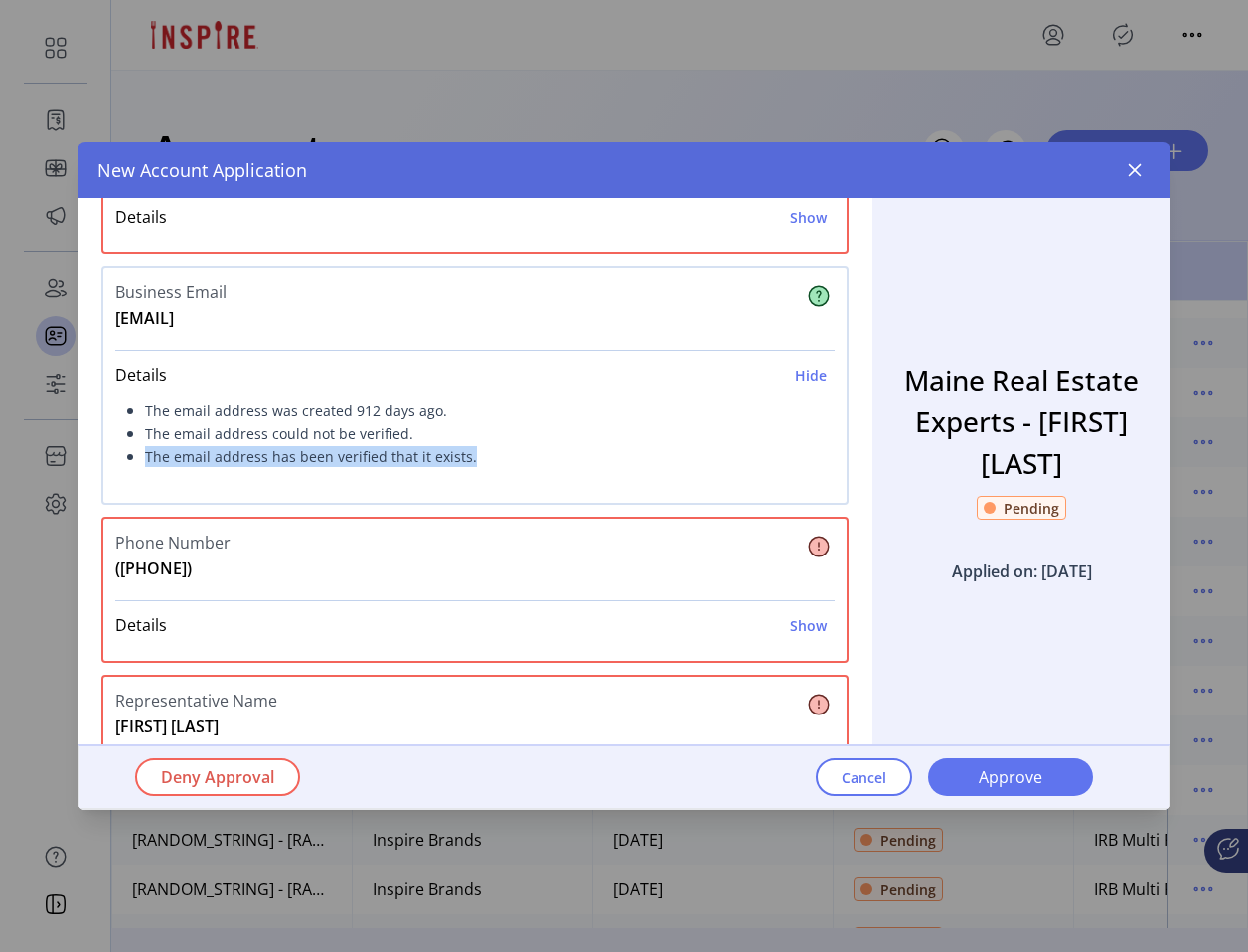 drag, startPoint x: 486, startPoint y: 454, endPoint x: 147, endPoint y: 451, distance: 339.01327 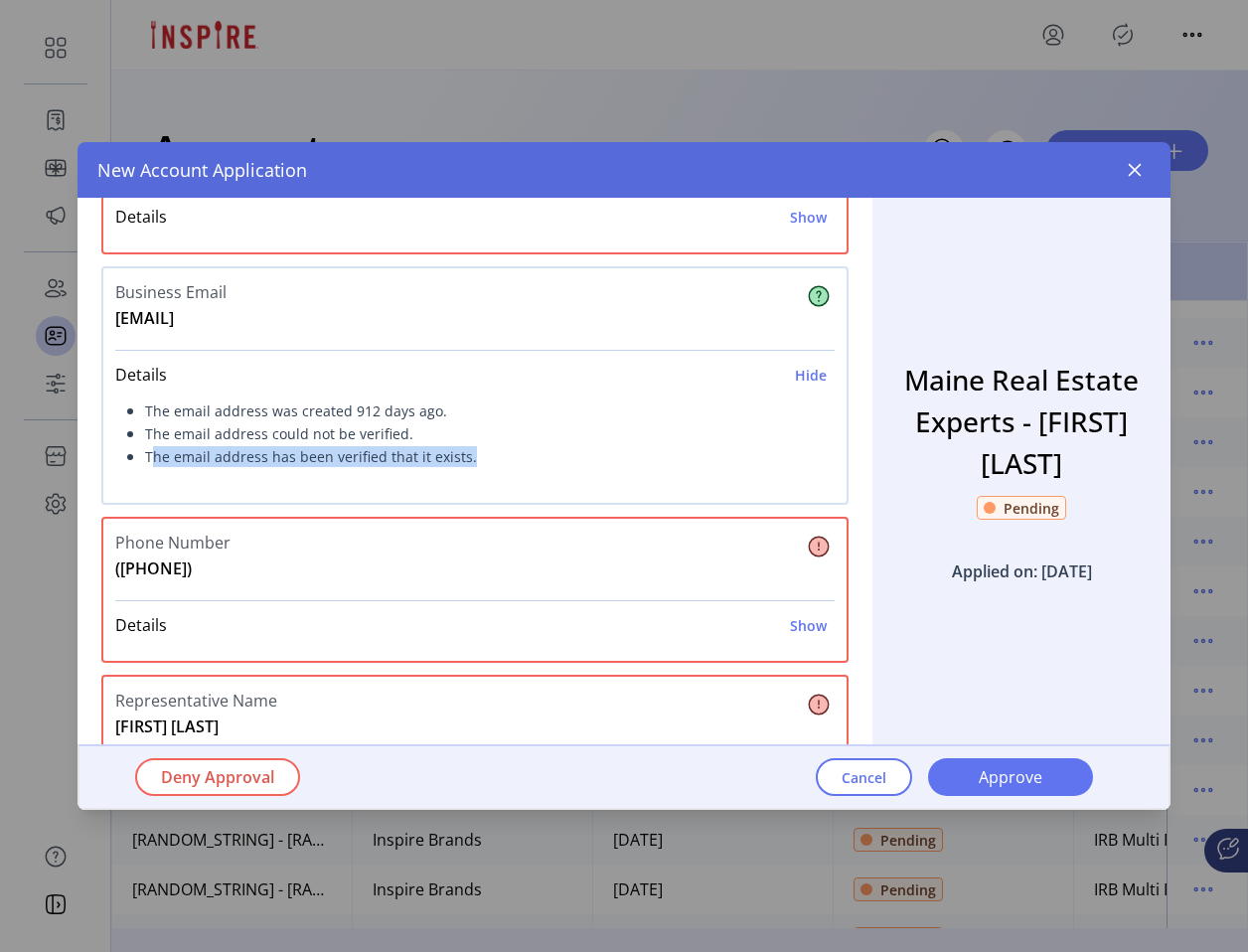drag, startPoint x: 478, startPoint y: 456, endPoint x: 154, endPoint y: 459, distance: 324.0139 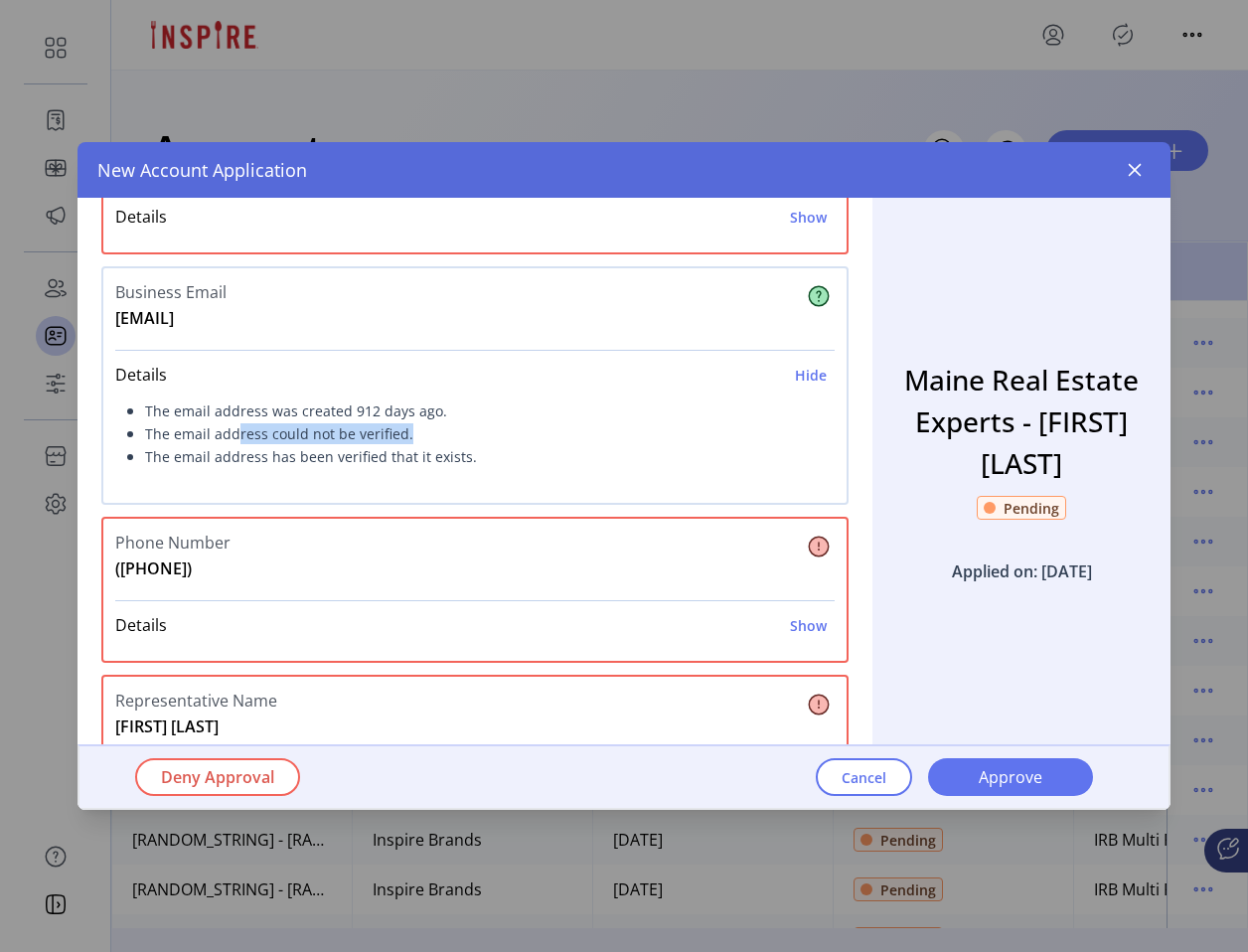drag, startPoint x: 414, startPoint y: 435, endPoint x: 234, endPoint y: 433, distance: 180.01111 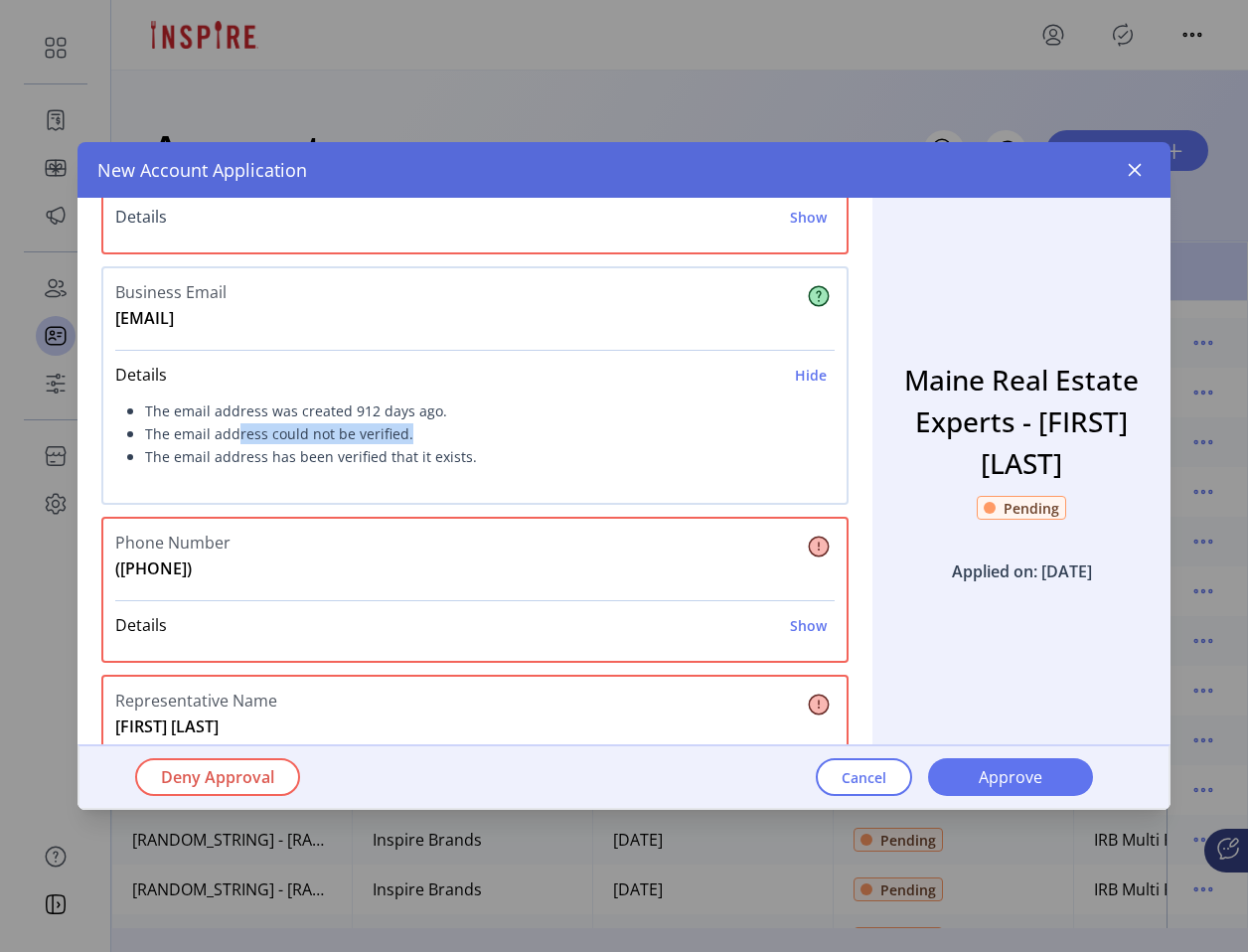 scroll, scrollTop: 483, scrollLeft: 0, axis: vertical 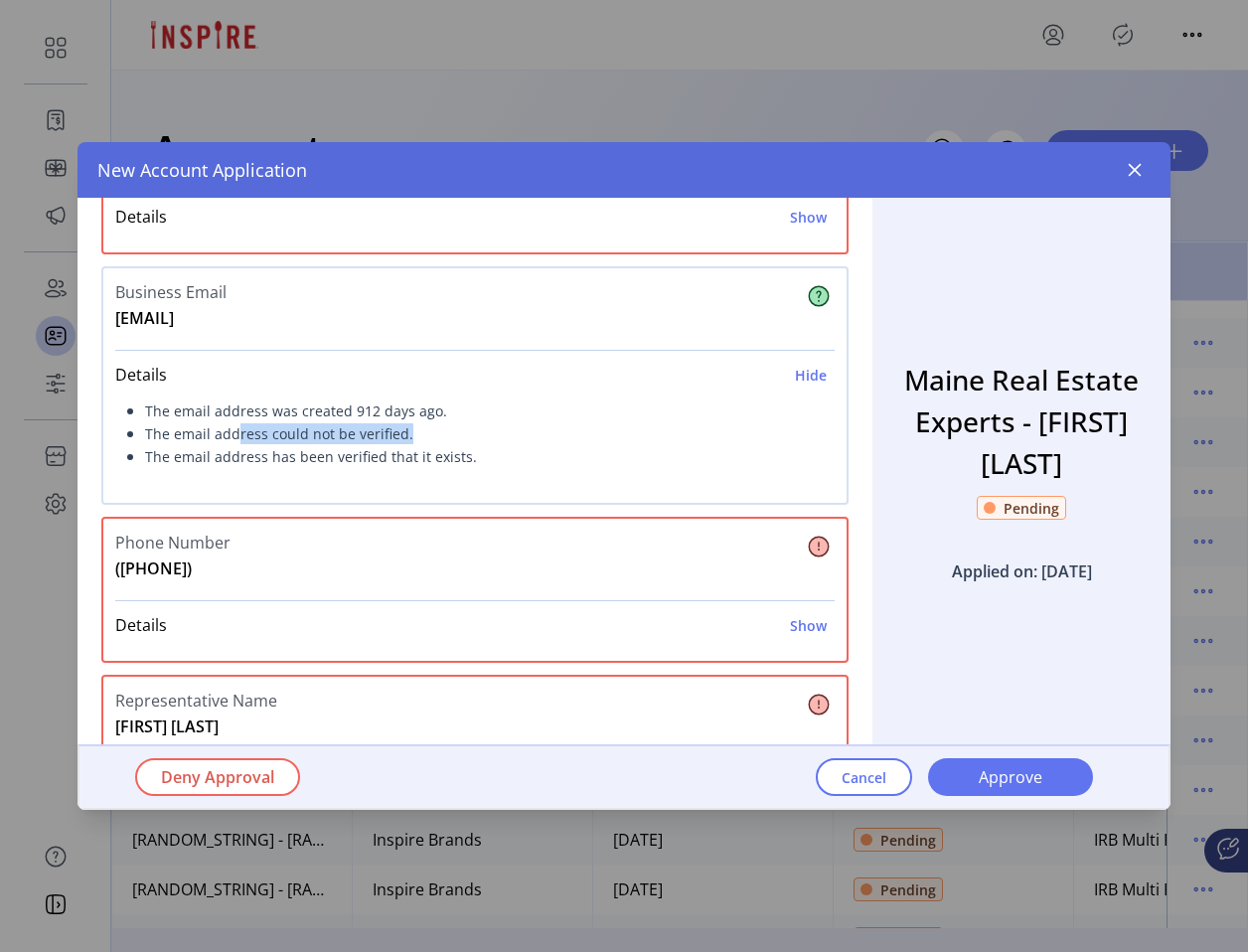click on "The email address could not be verified." at bounding box center (475, 433) 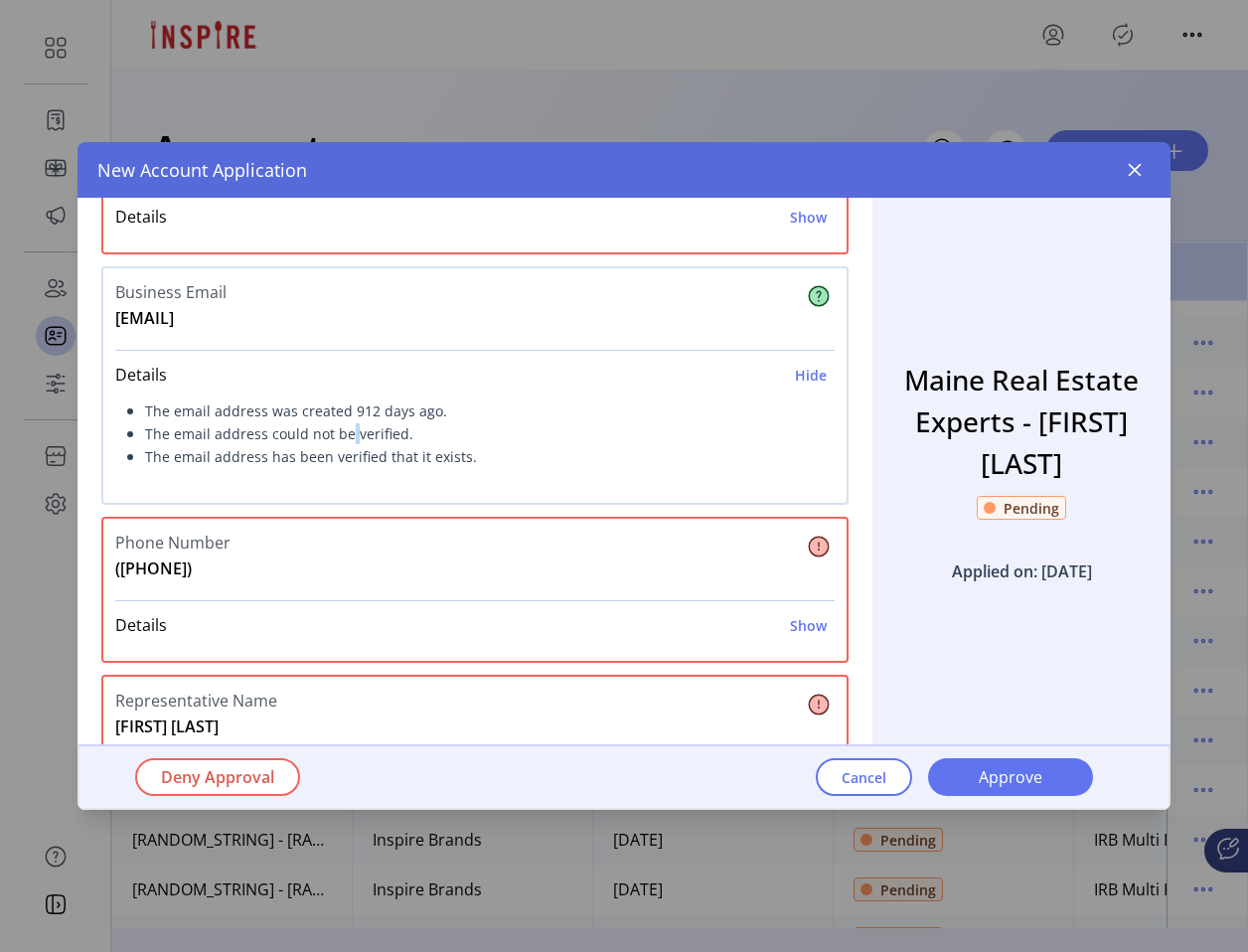 click on "The email address could not be verified." at bounding box center (475, 433) 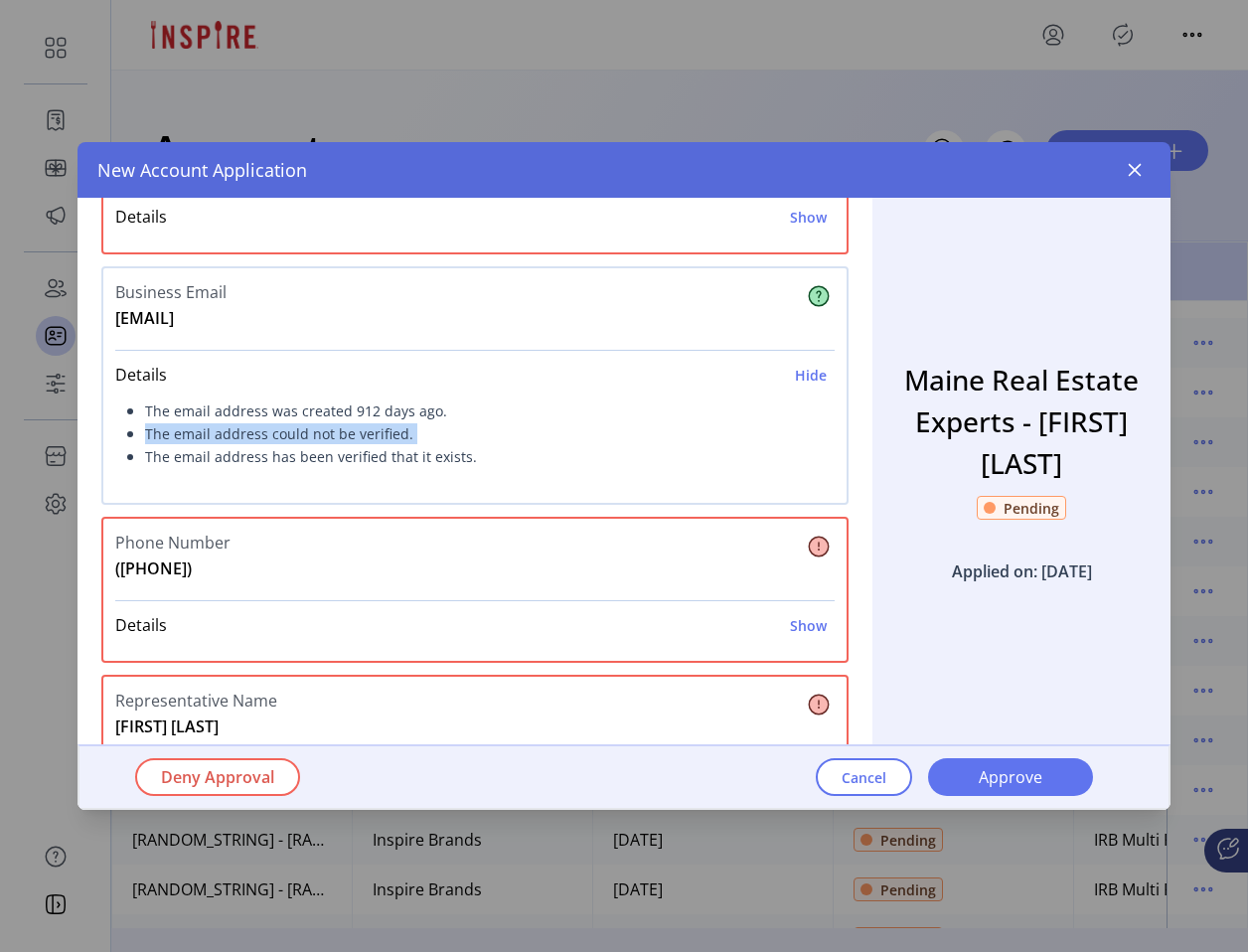 click on "The email address could not be verified." at bounding box center (475, 433) 